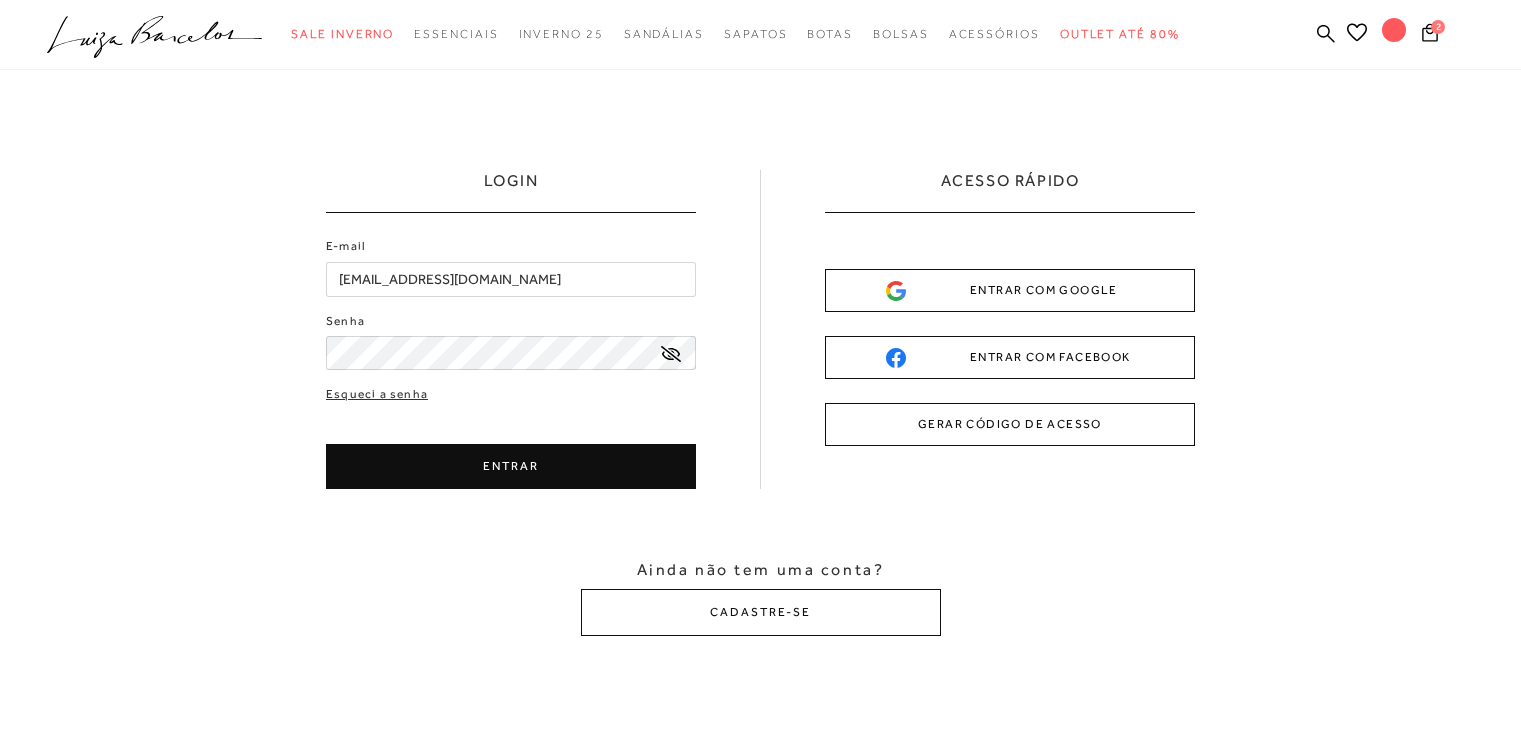 scroll, scrollTop: 0, scrollLeft: 0, axis: both 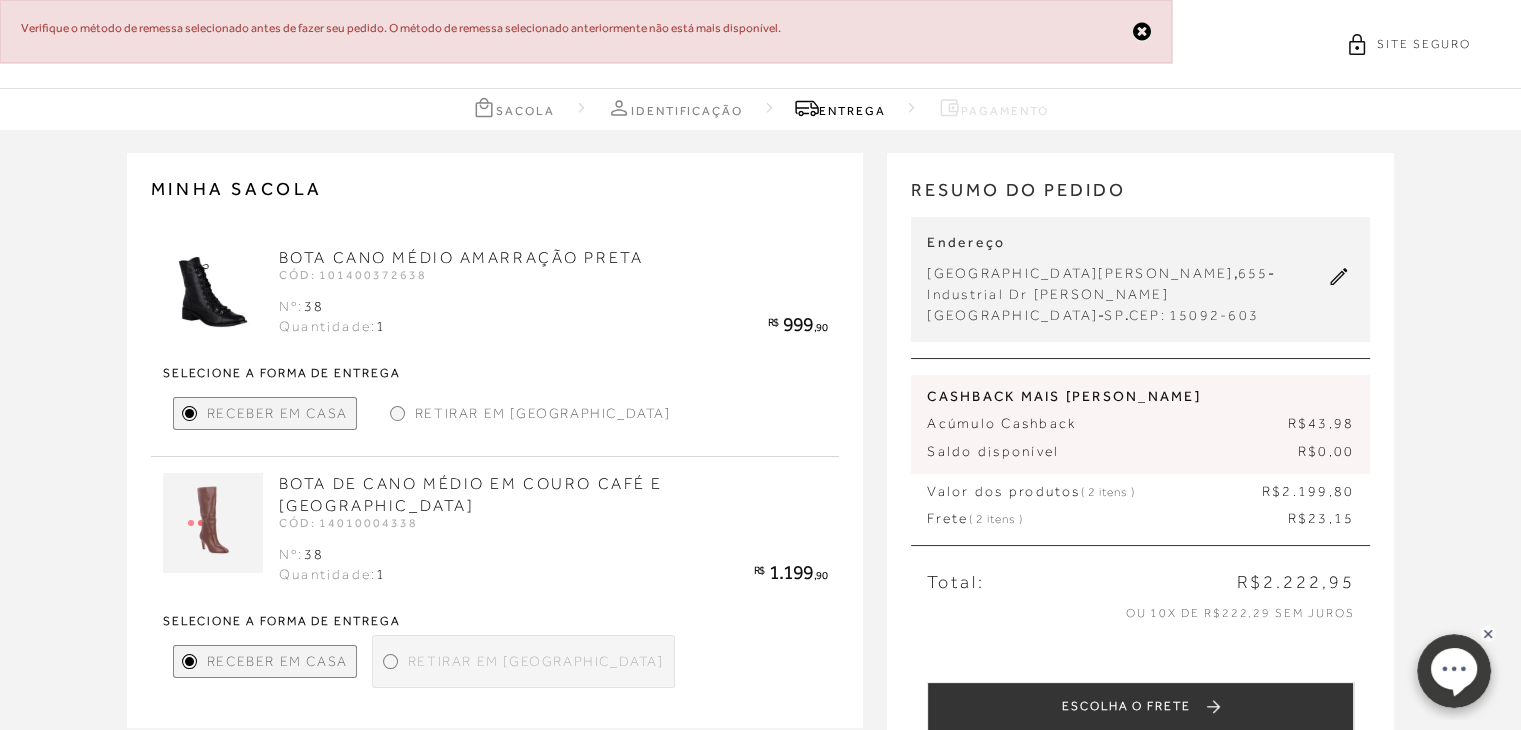 click at bounding box center [1142, 31] 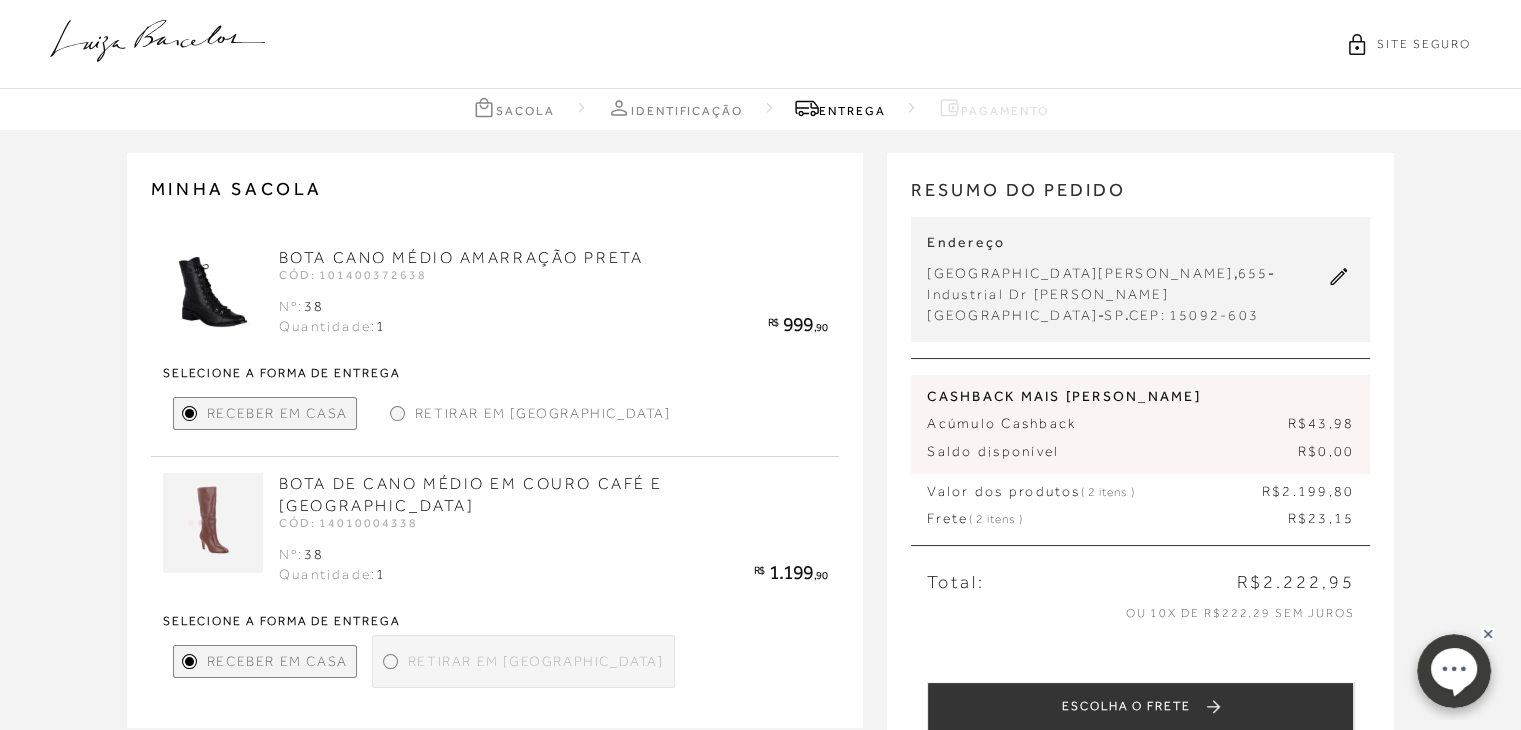 click 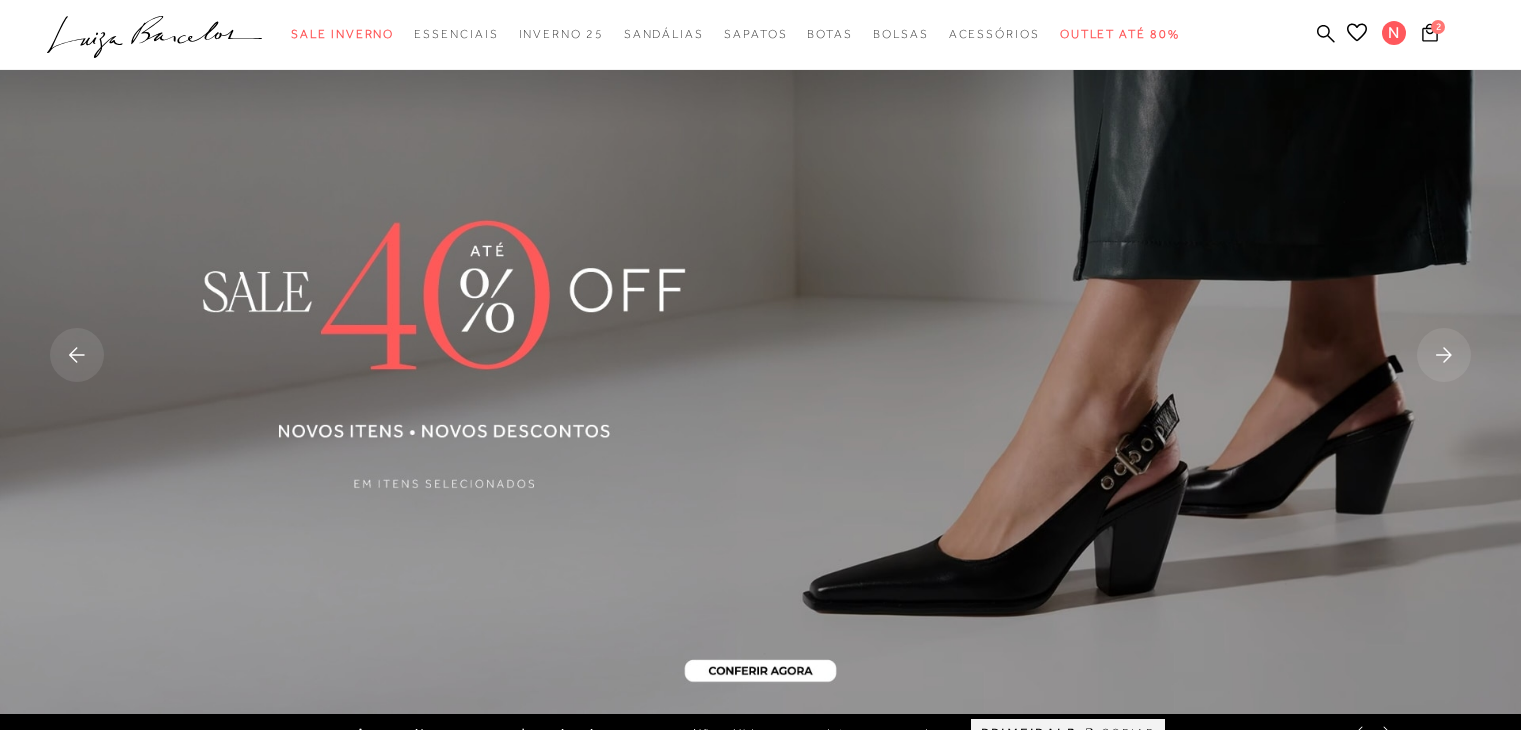 scroll, scrollTop: 0, scrollLeft: 0, axis: both 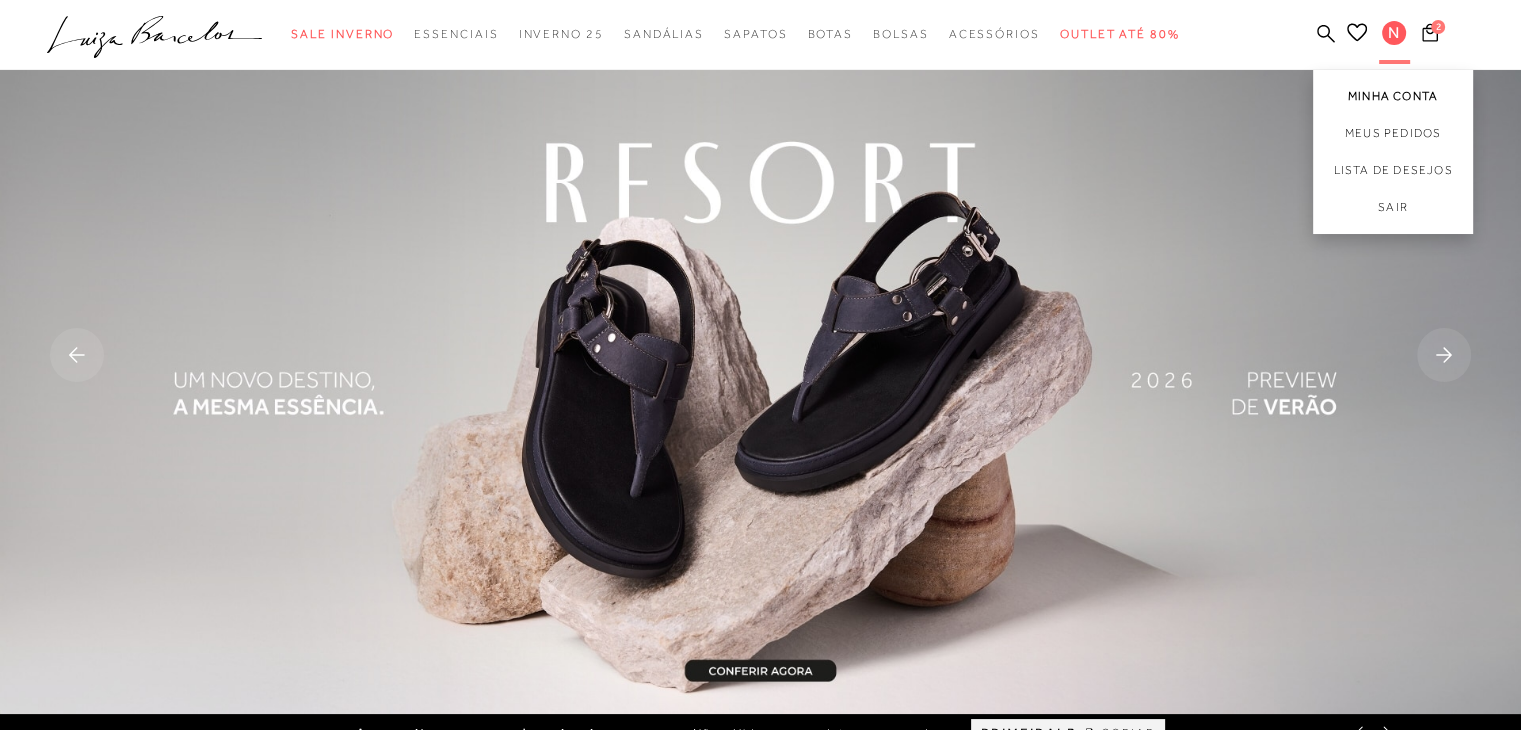 click on "Minha Conta" at bounding box center (1393, 92) 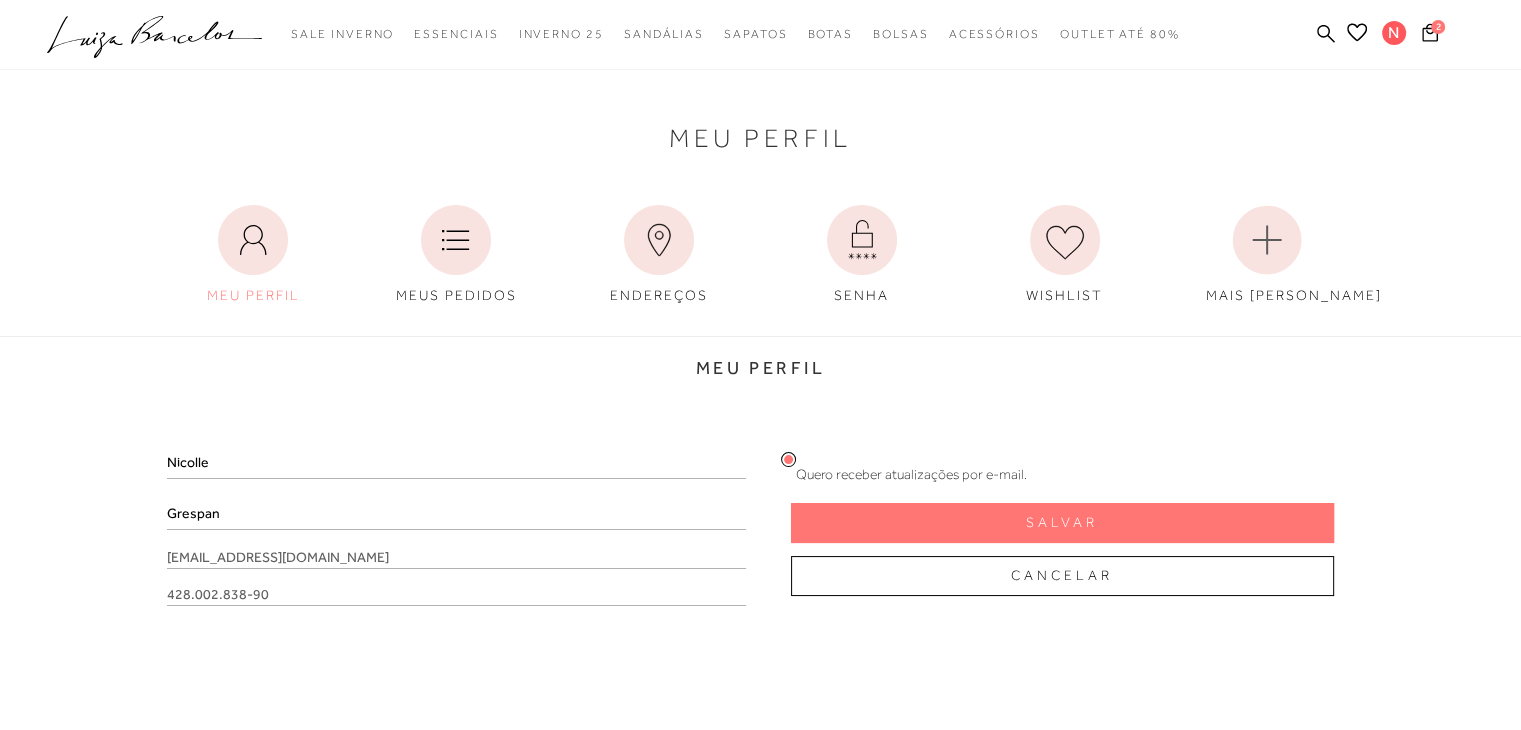 scroll, scrollTop: 0, scrollLeft: 0, axis: both 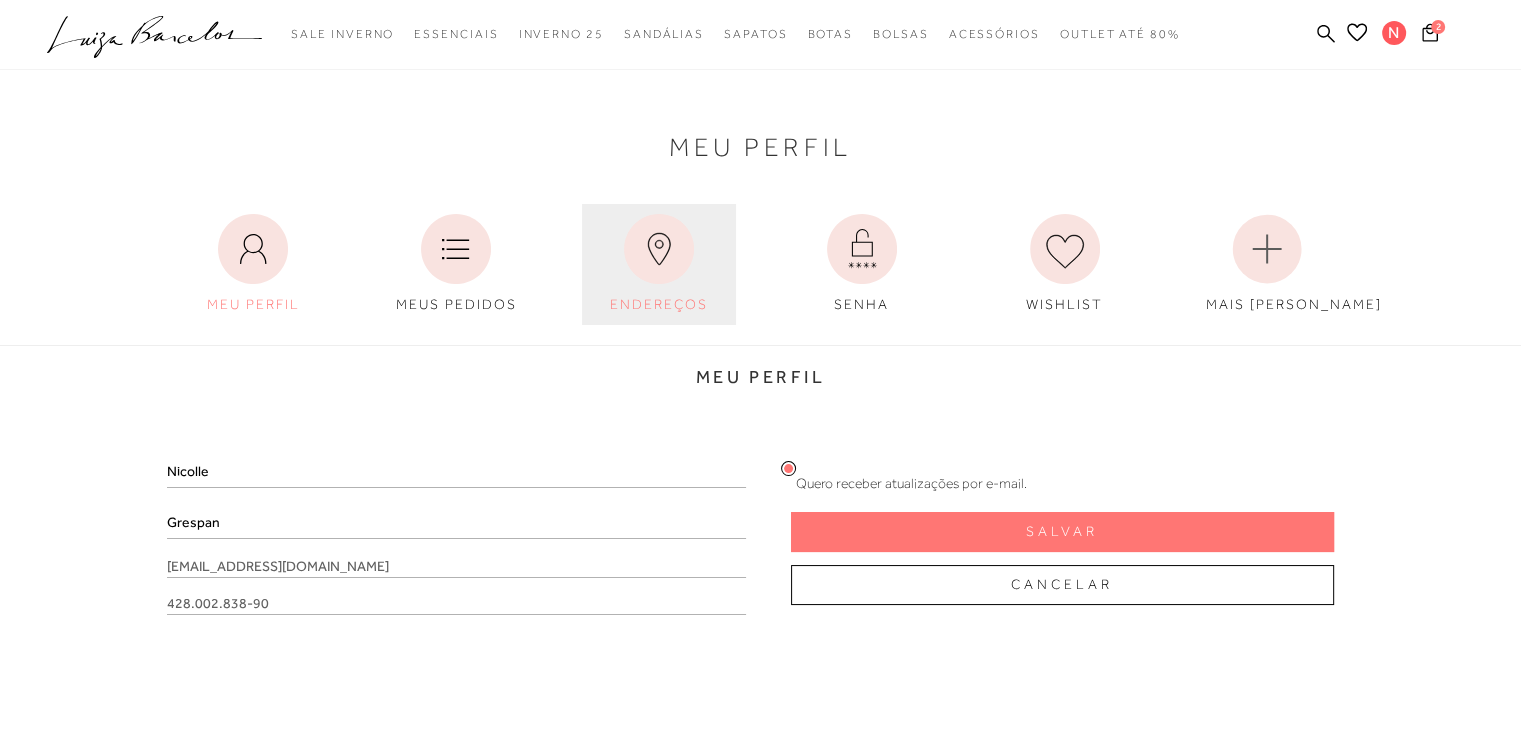 click 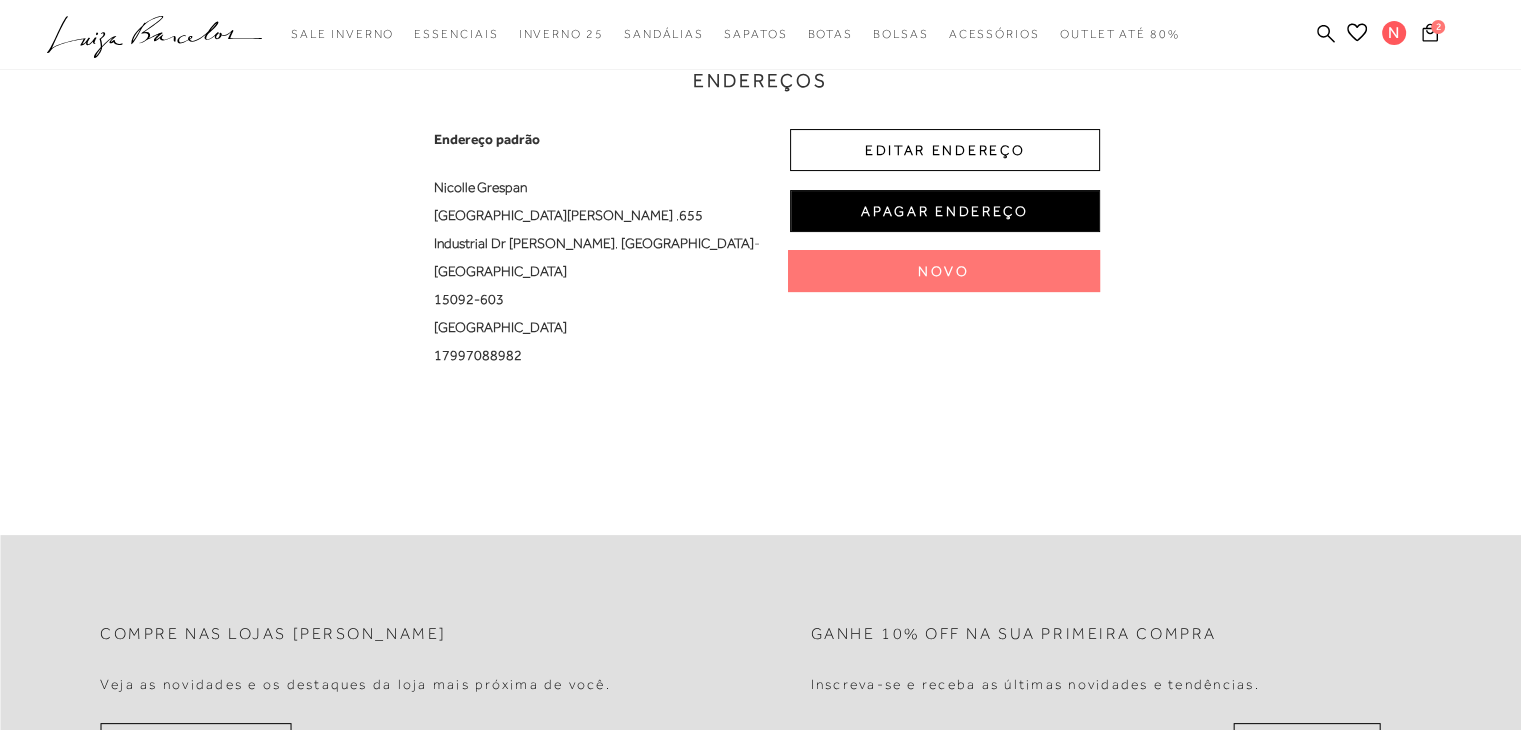 scroll, scrollTop: 300, scrollLeft: 0, axis: vertical 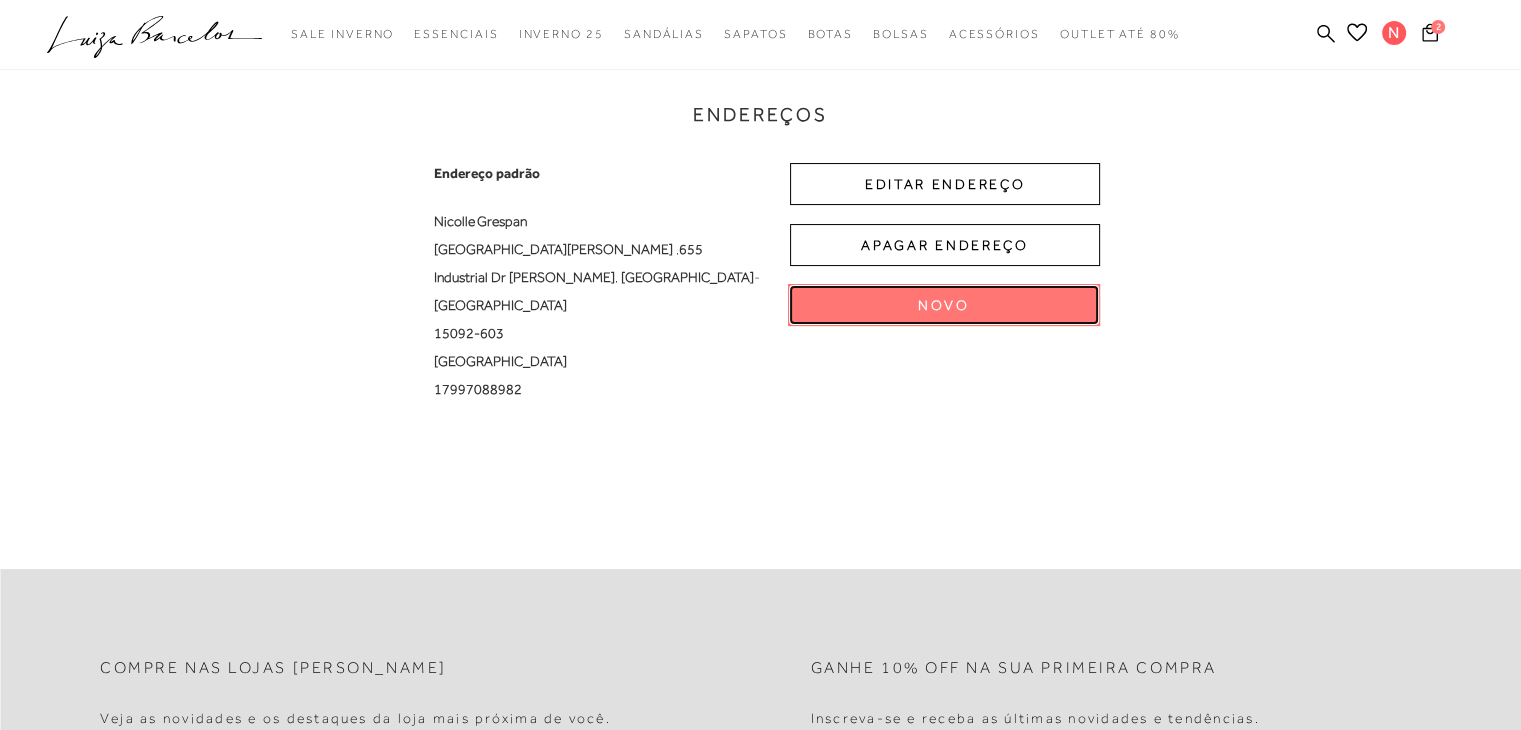 click on "Novo" at bounding box center (944, 305) 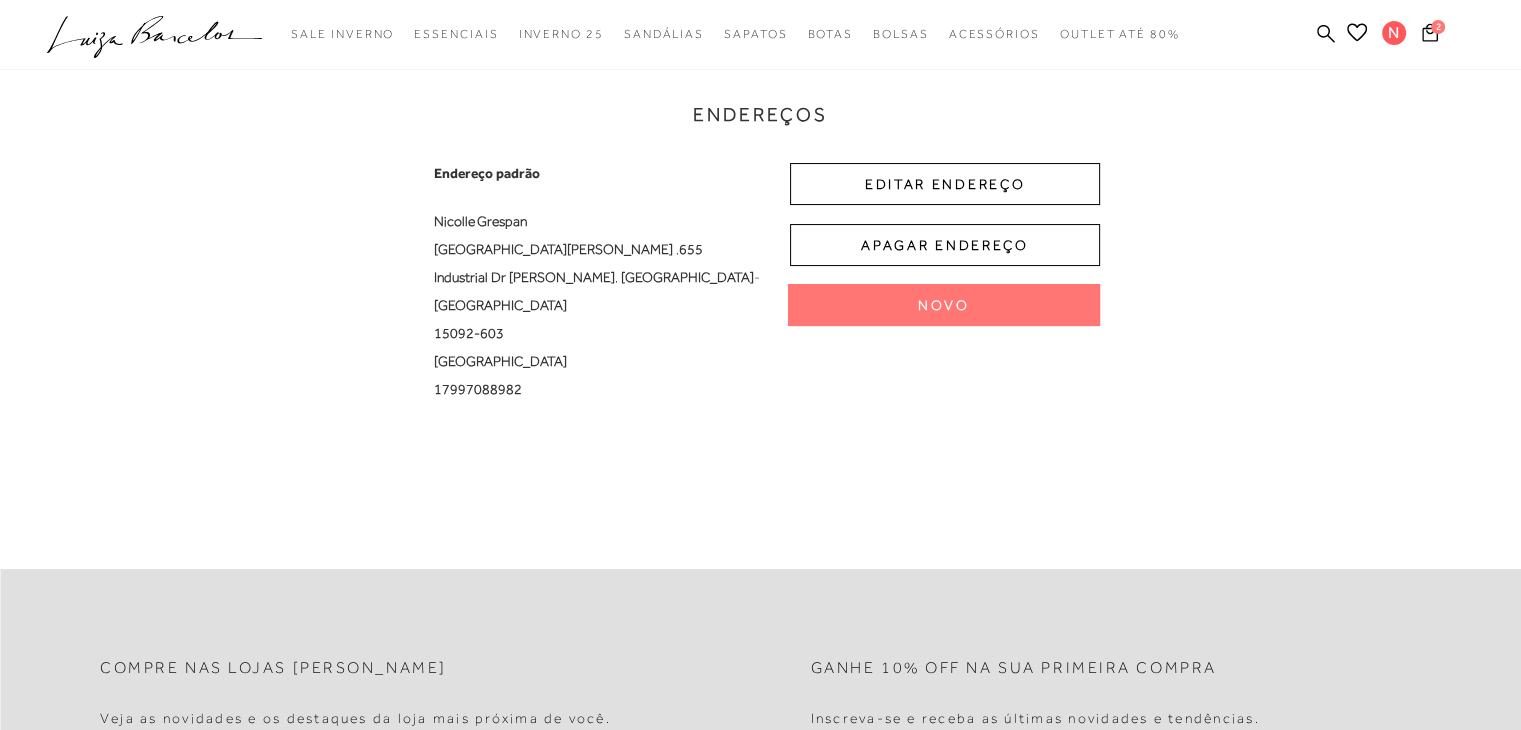 select on "BR" 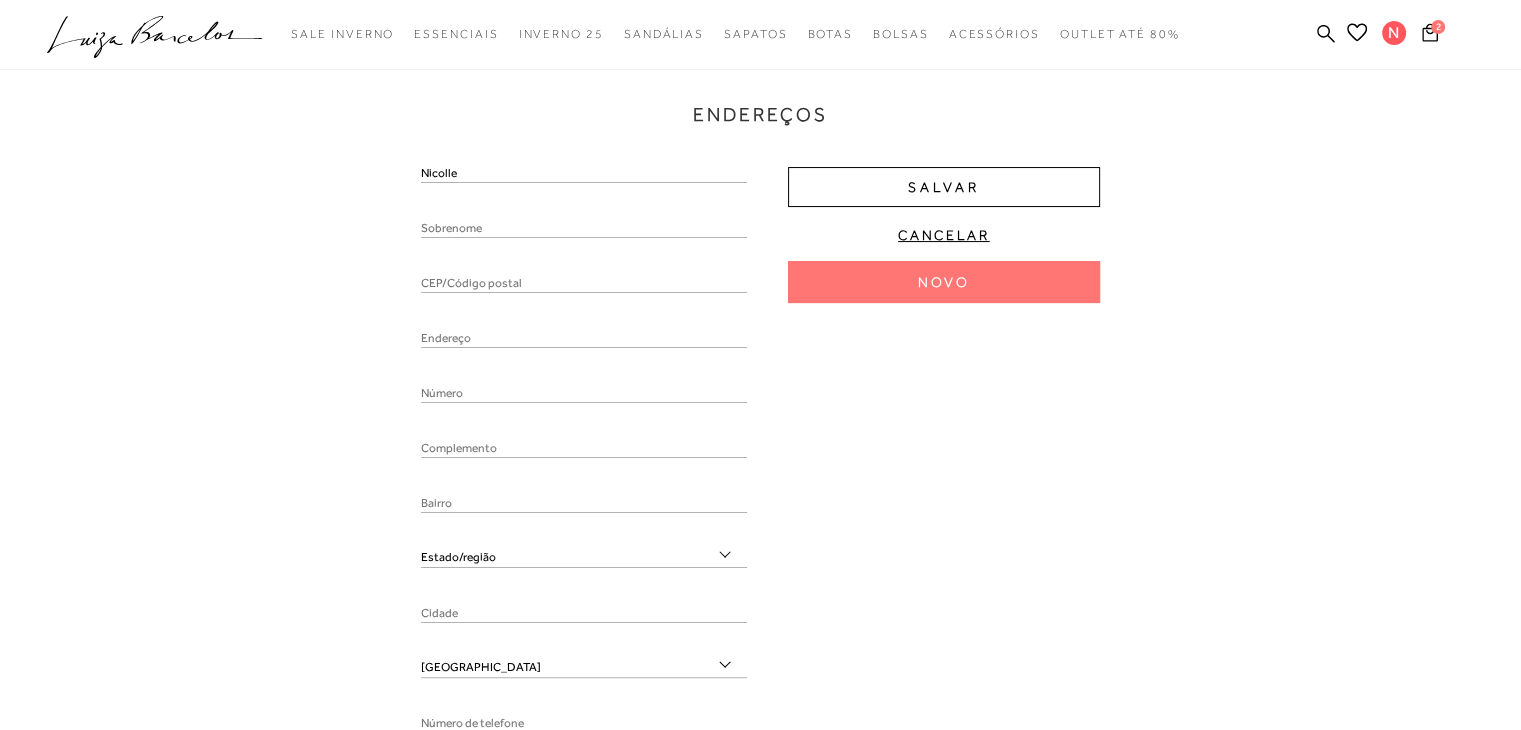 type on "Nicolle" 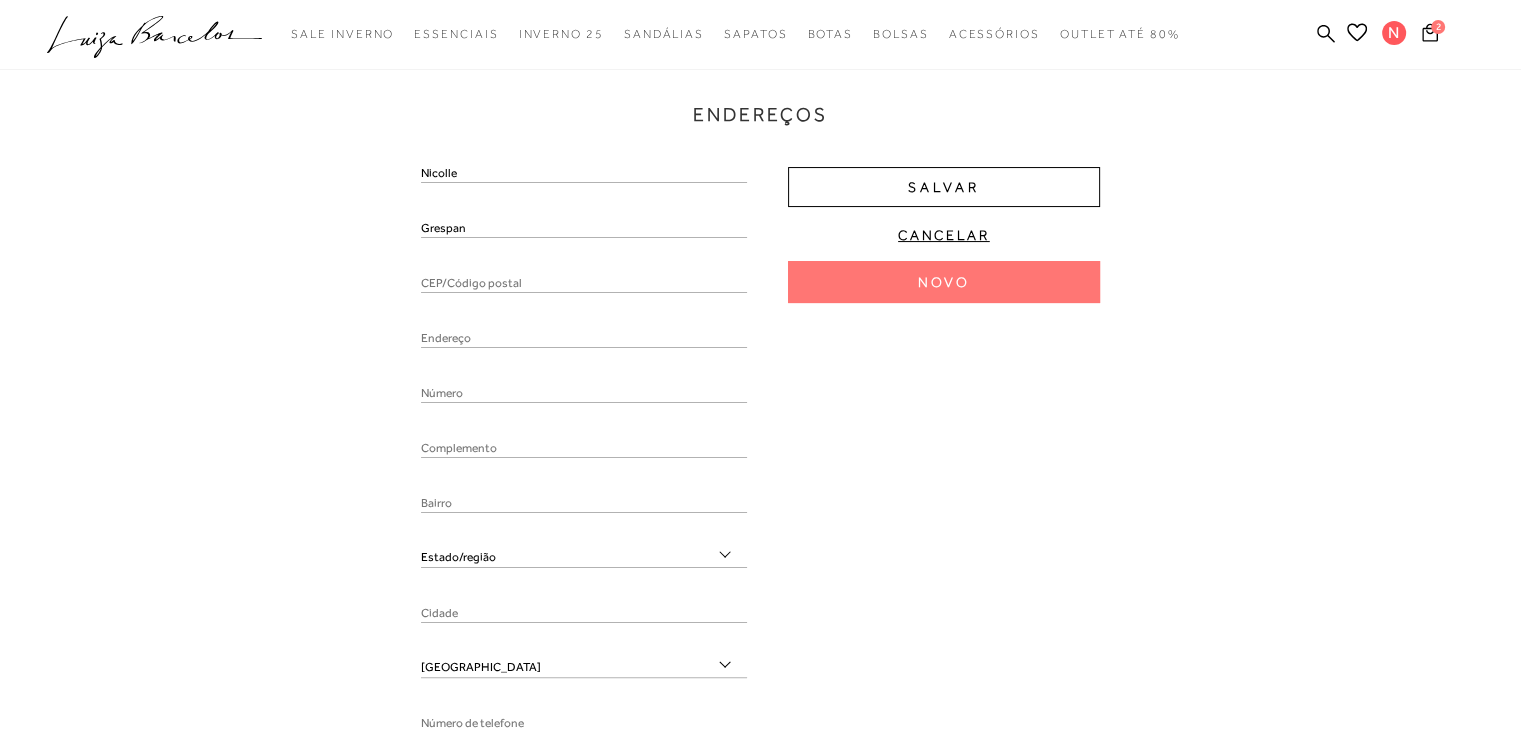 type on "Grespan" 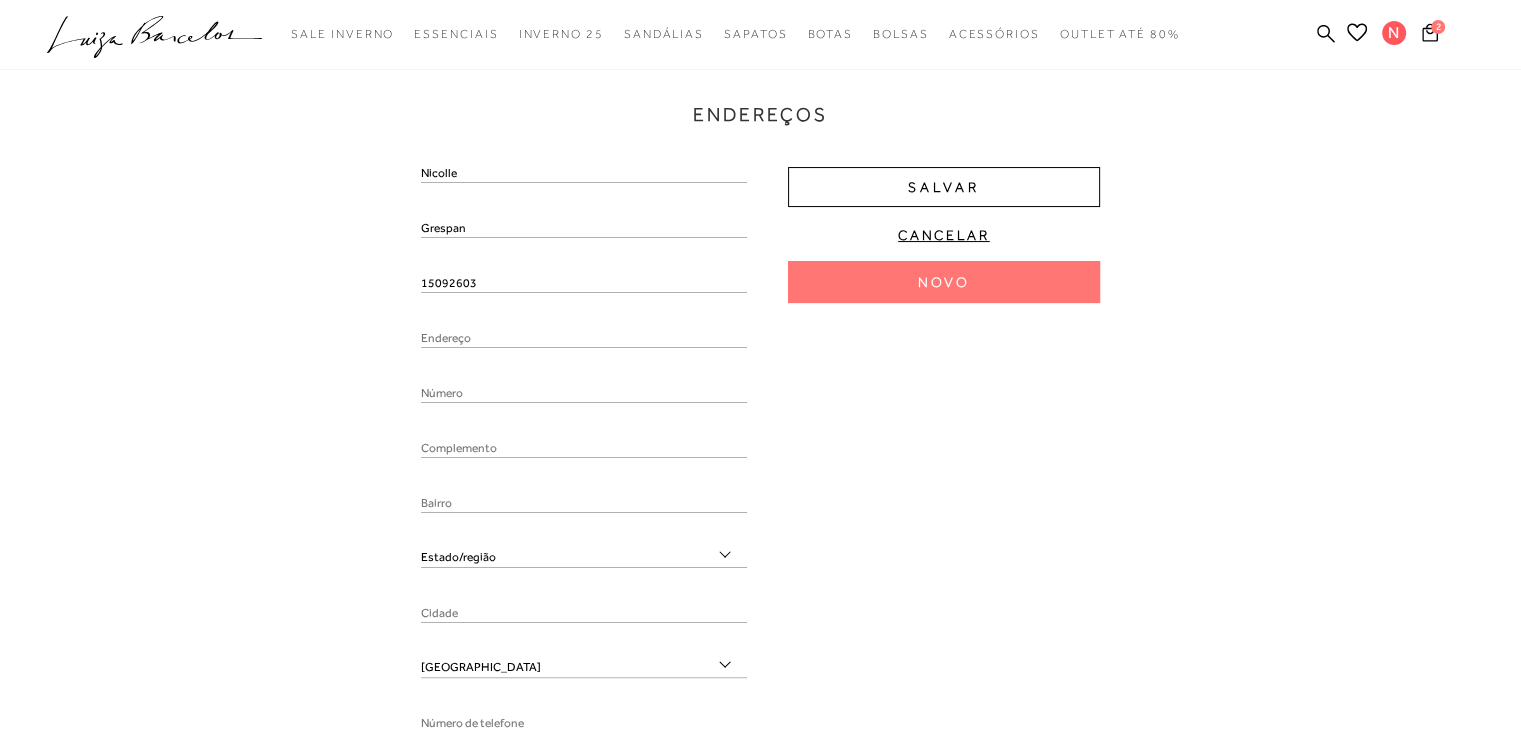 type on "15092603" 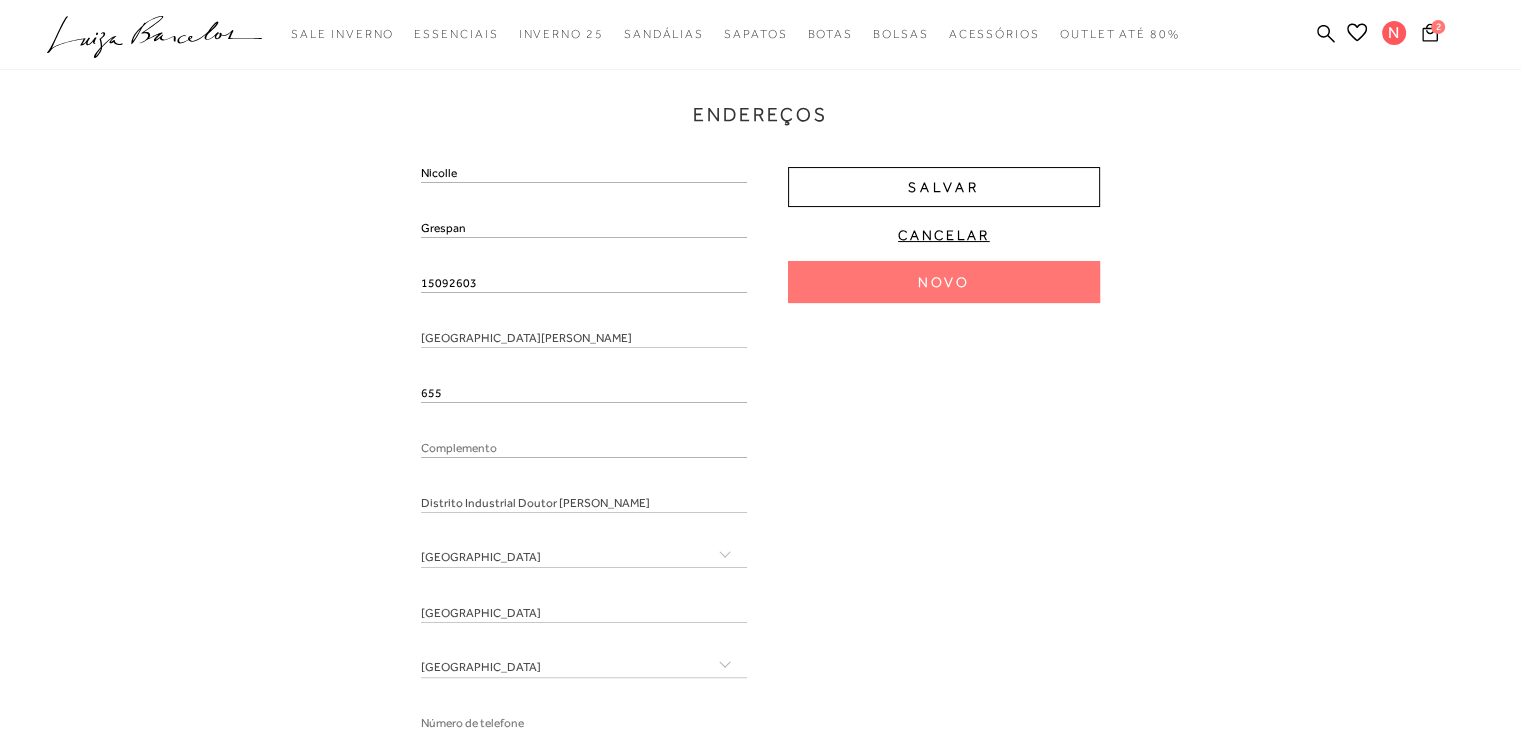 type on "655" 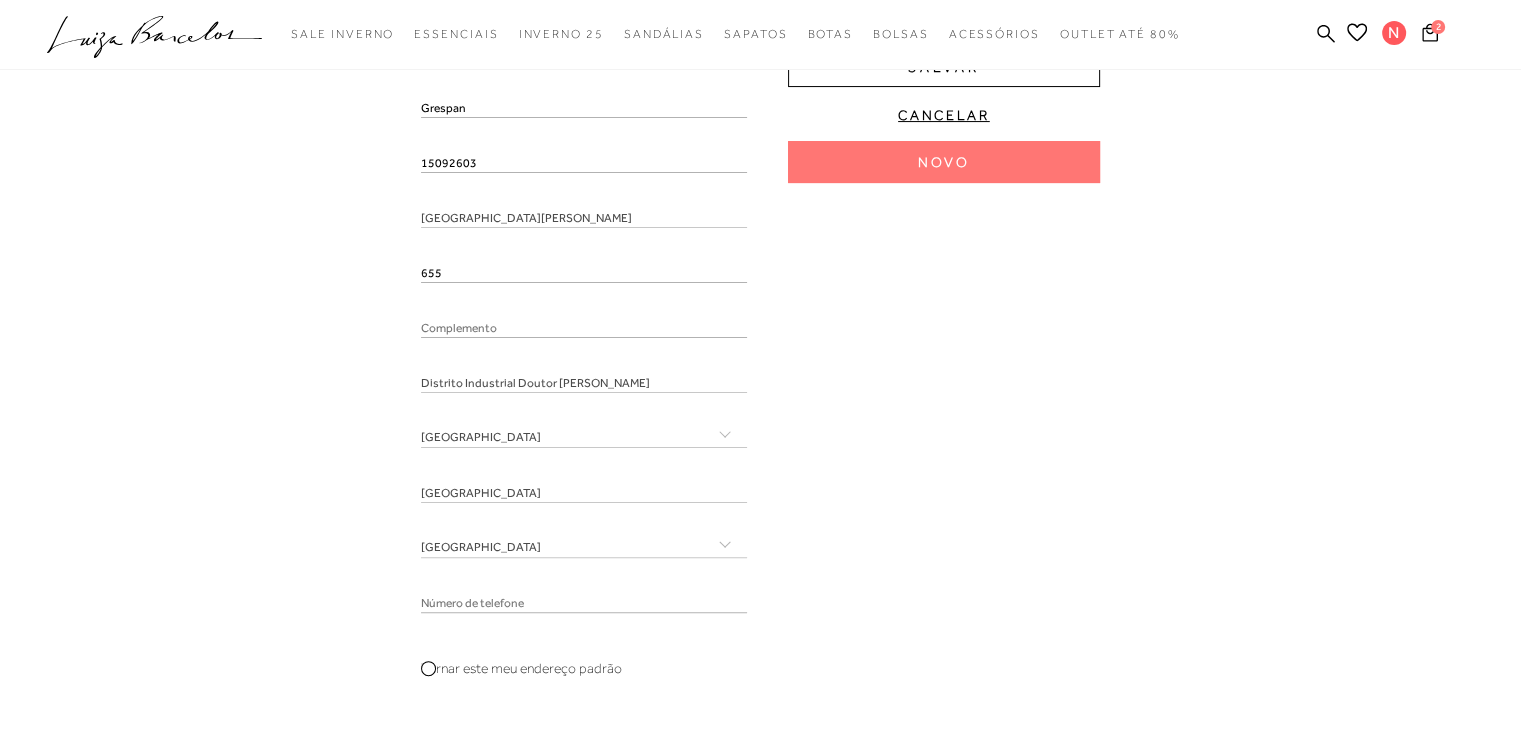 scroll, scrollTop: 500, scrollLeft: 0, axis: vertical 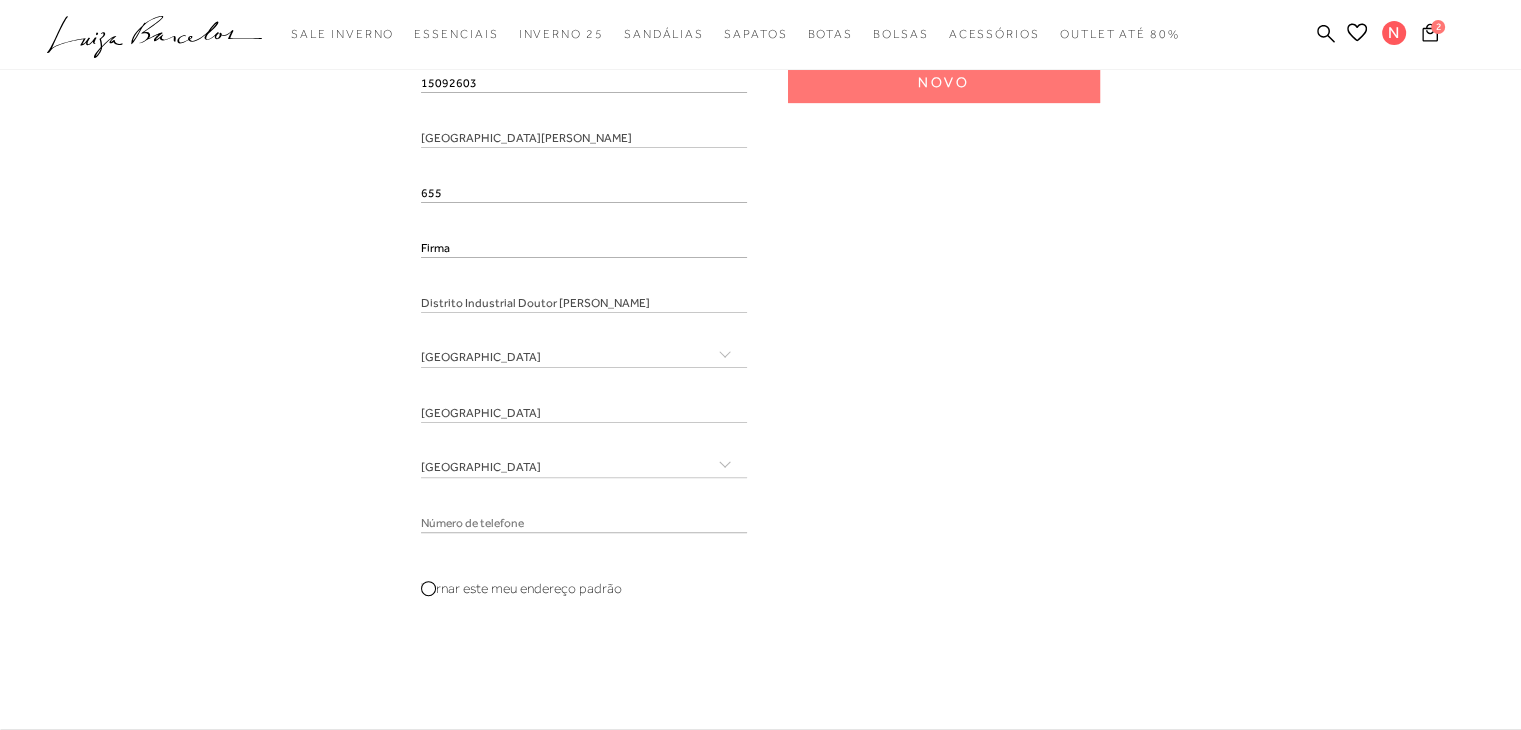 type on "Firma" 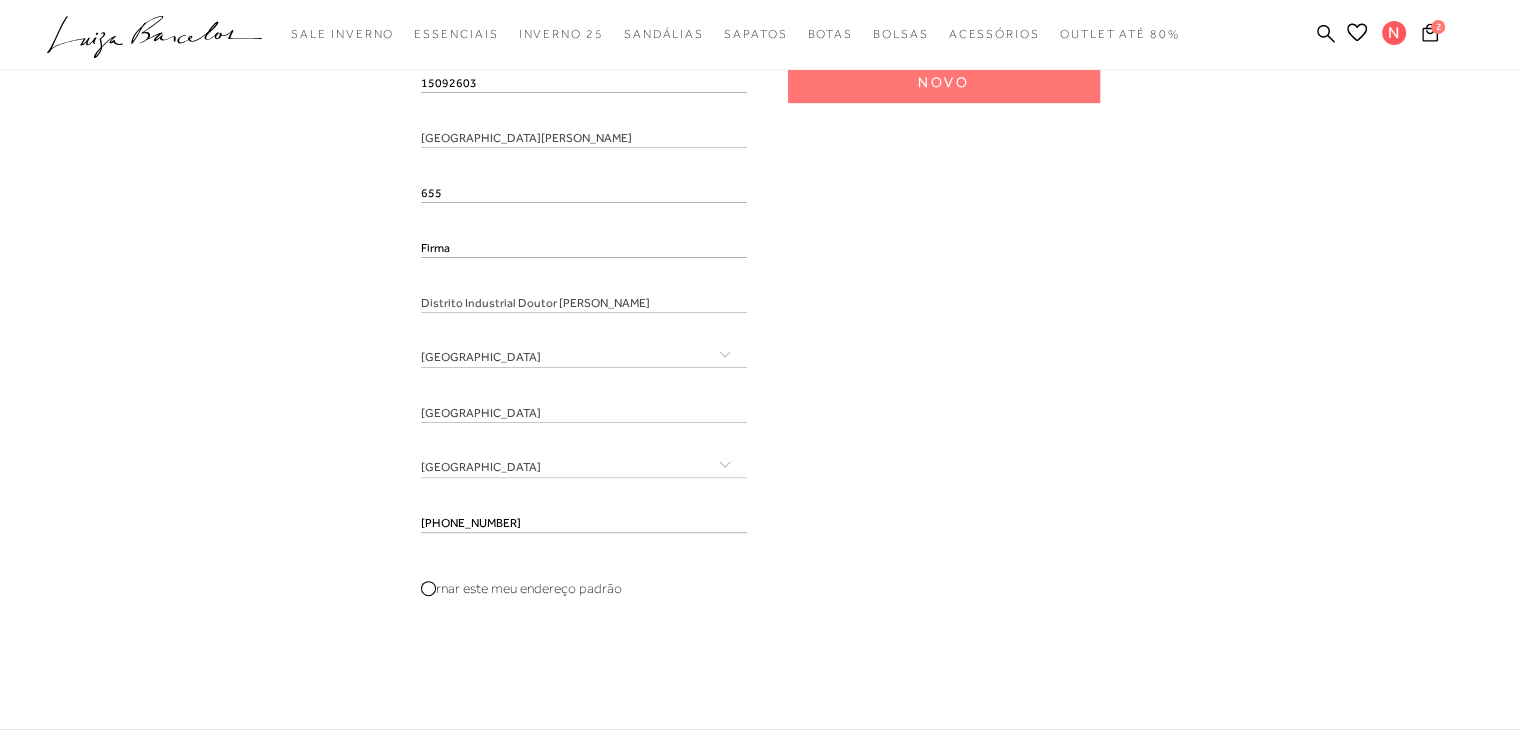 type on "(17) 99708-8982" 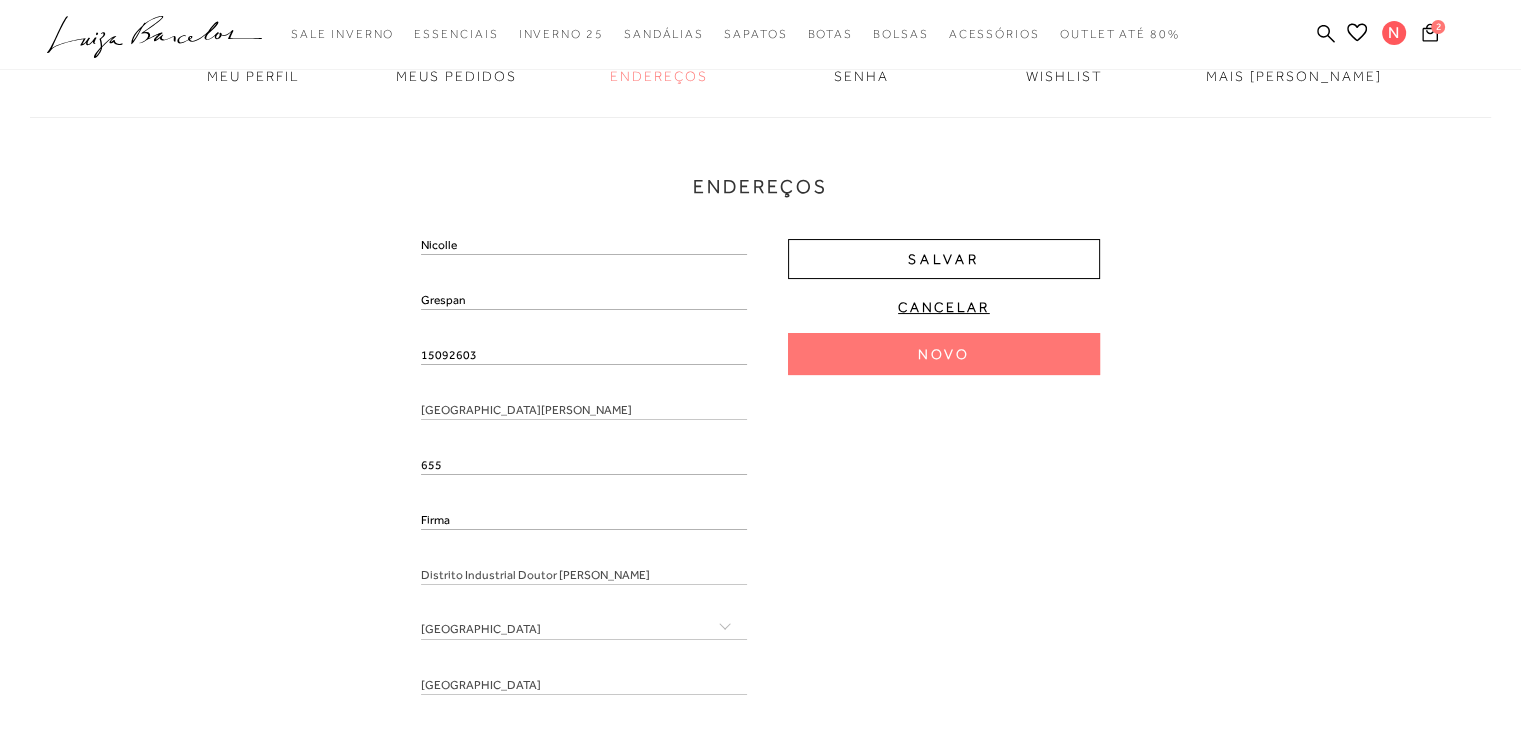 scroll, scrollTop: 0, scrollLeft: 0, axis: both 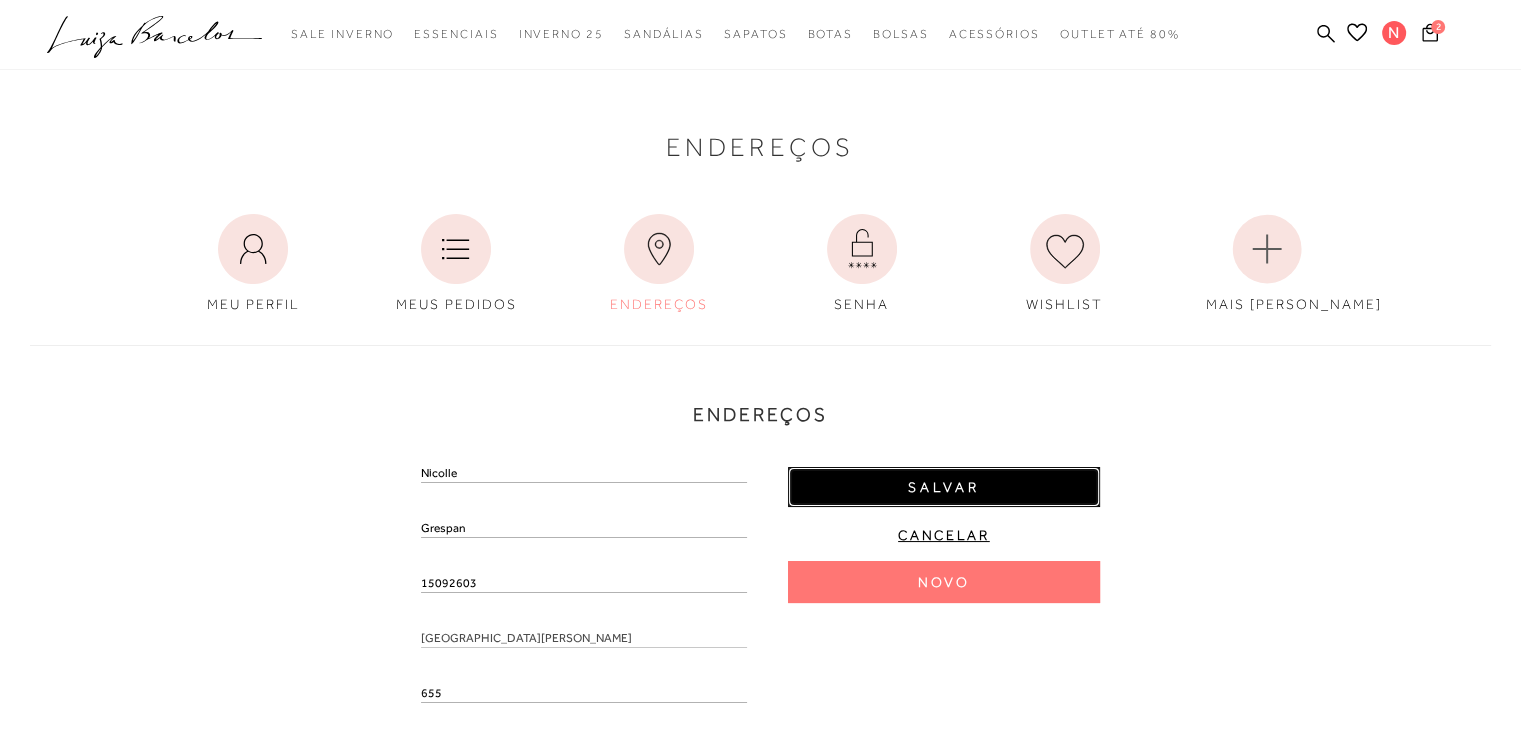 click on "Salvar" at bounding box center (944, 487) 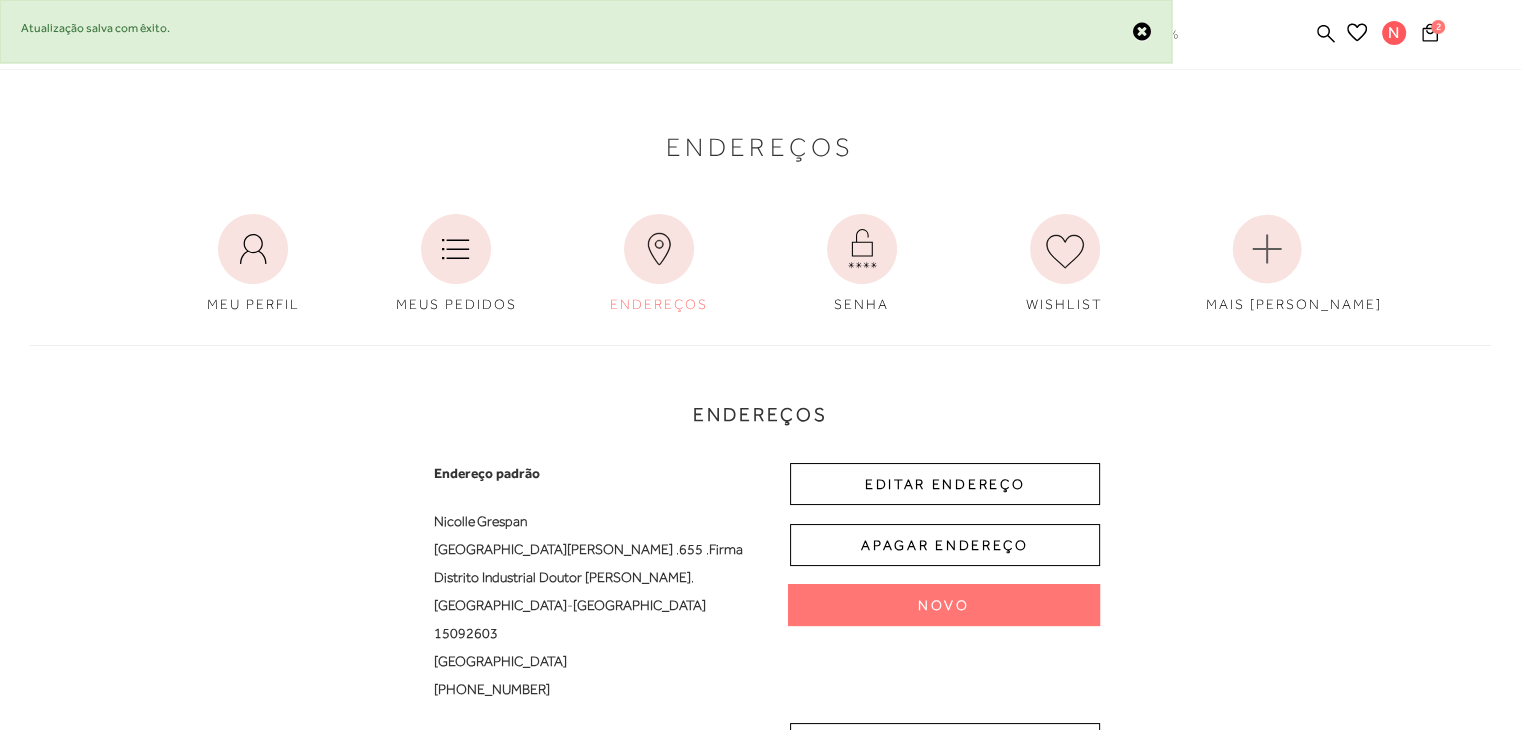 click at bounding box center [1142, 31] 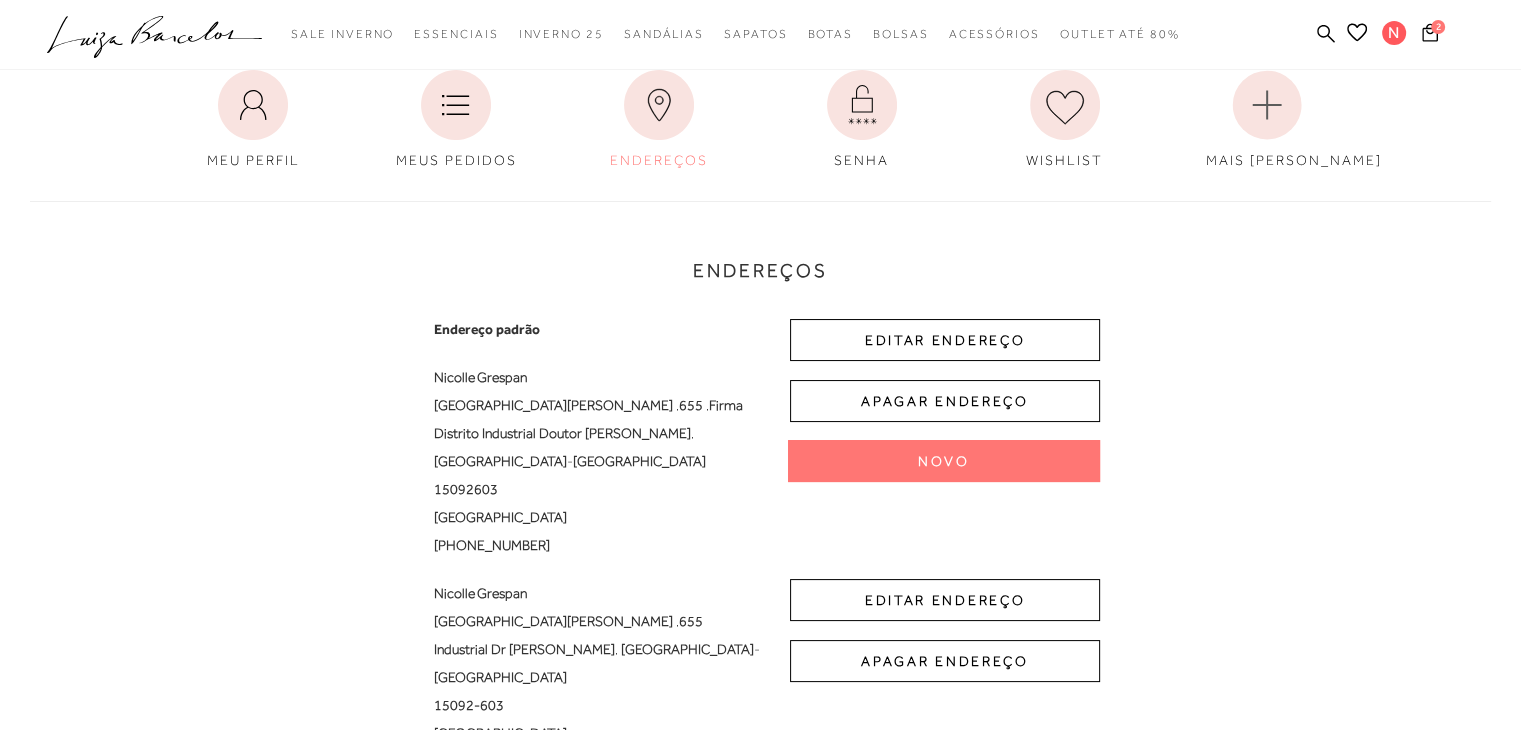 scroll, scrollTop: 300, scrollLeft: 0, axis: vertical 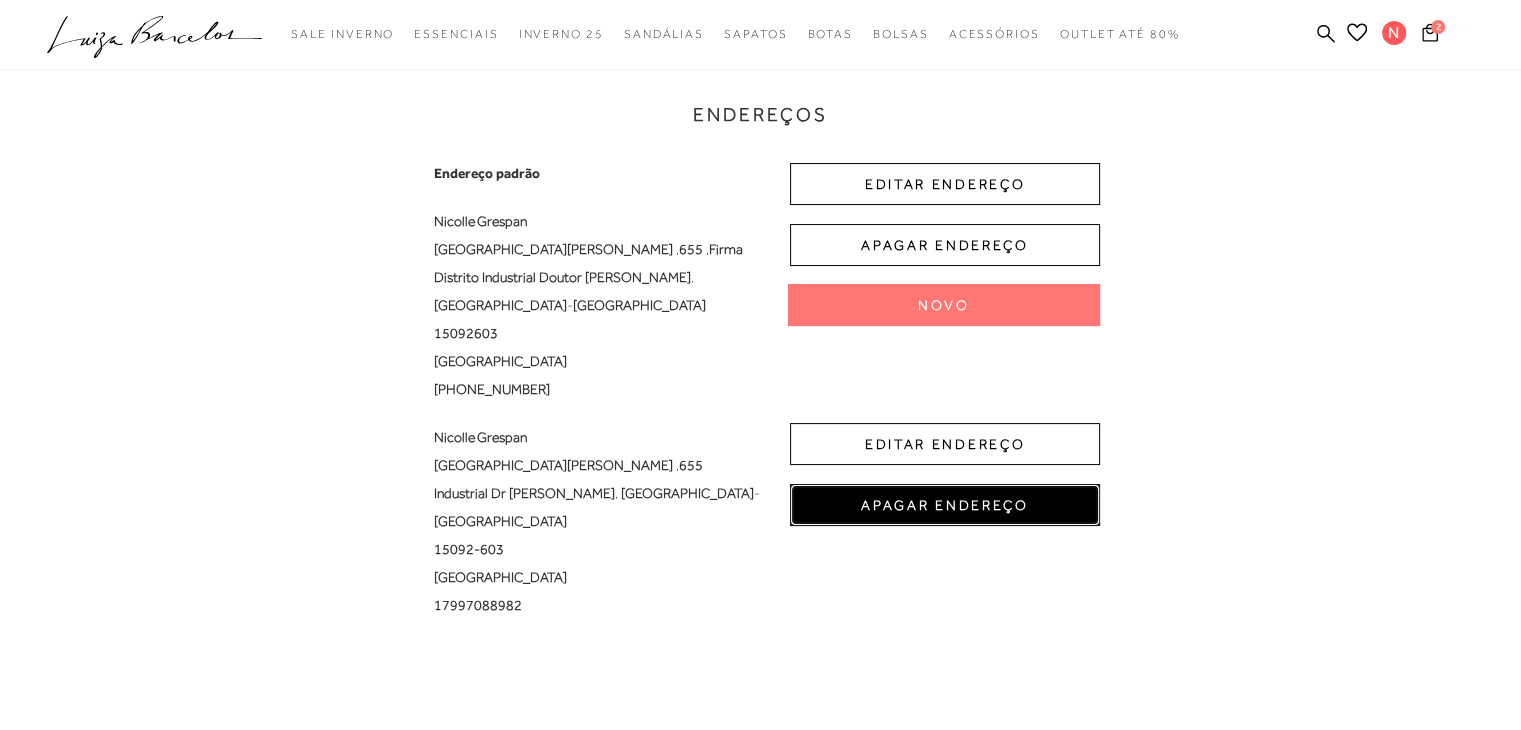 click on "APAGAR ENDEREÇO" at bounding box center (945, 505) 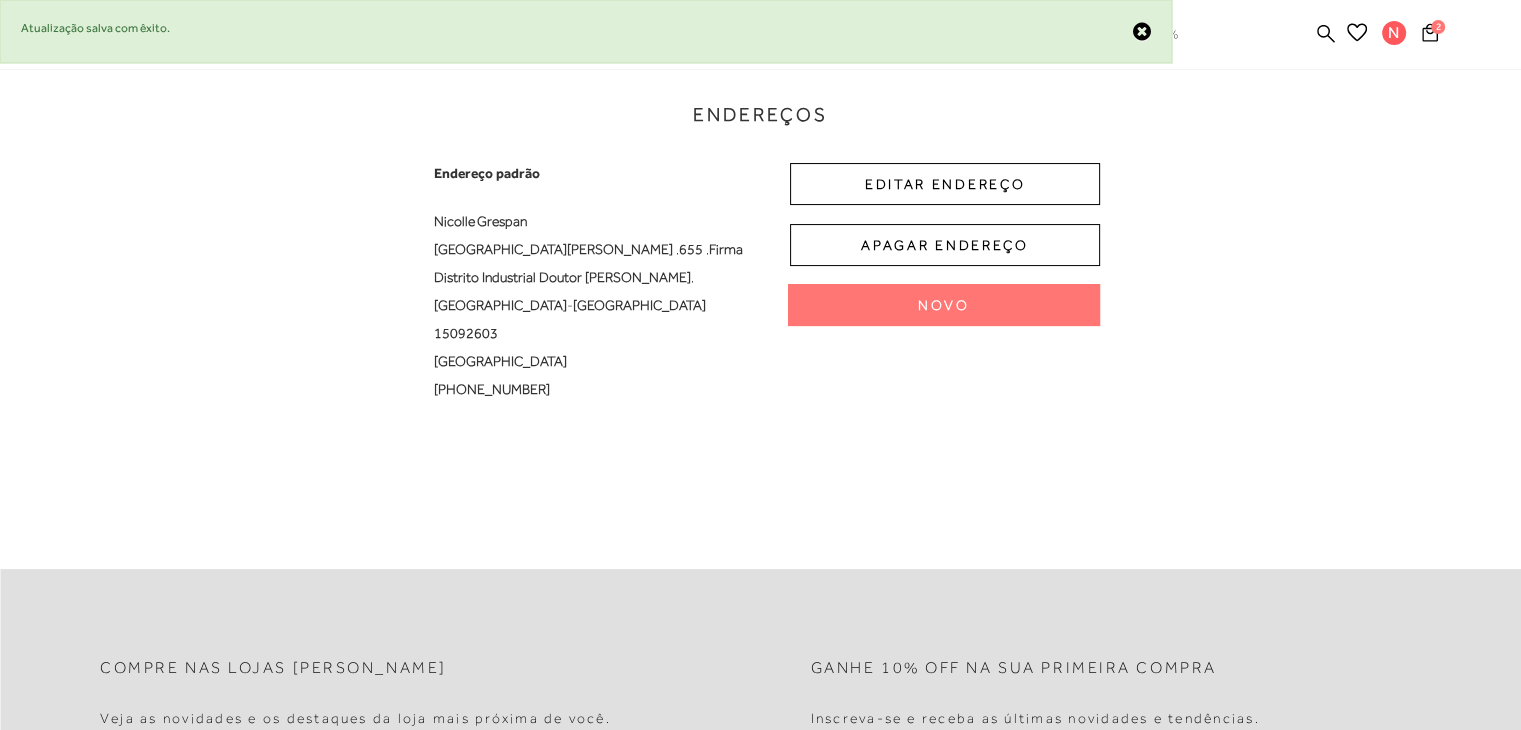 click at bounding box center [1142, 31] 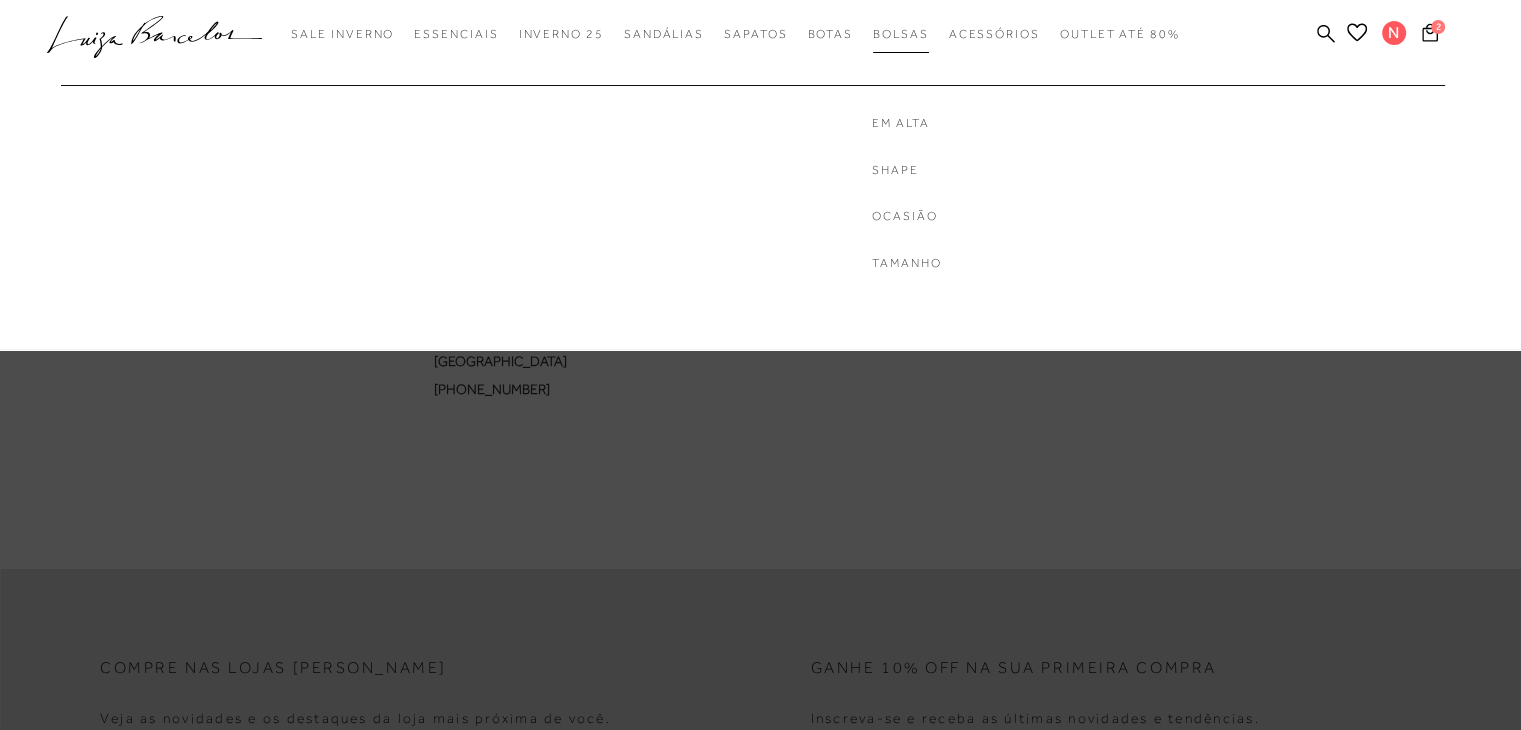 click on "Bolsas" at bounding box center [901, 34] 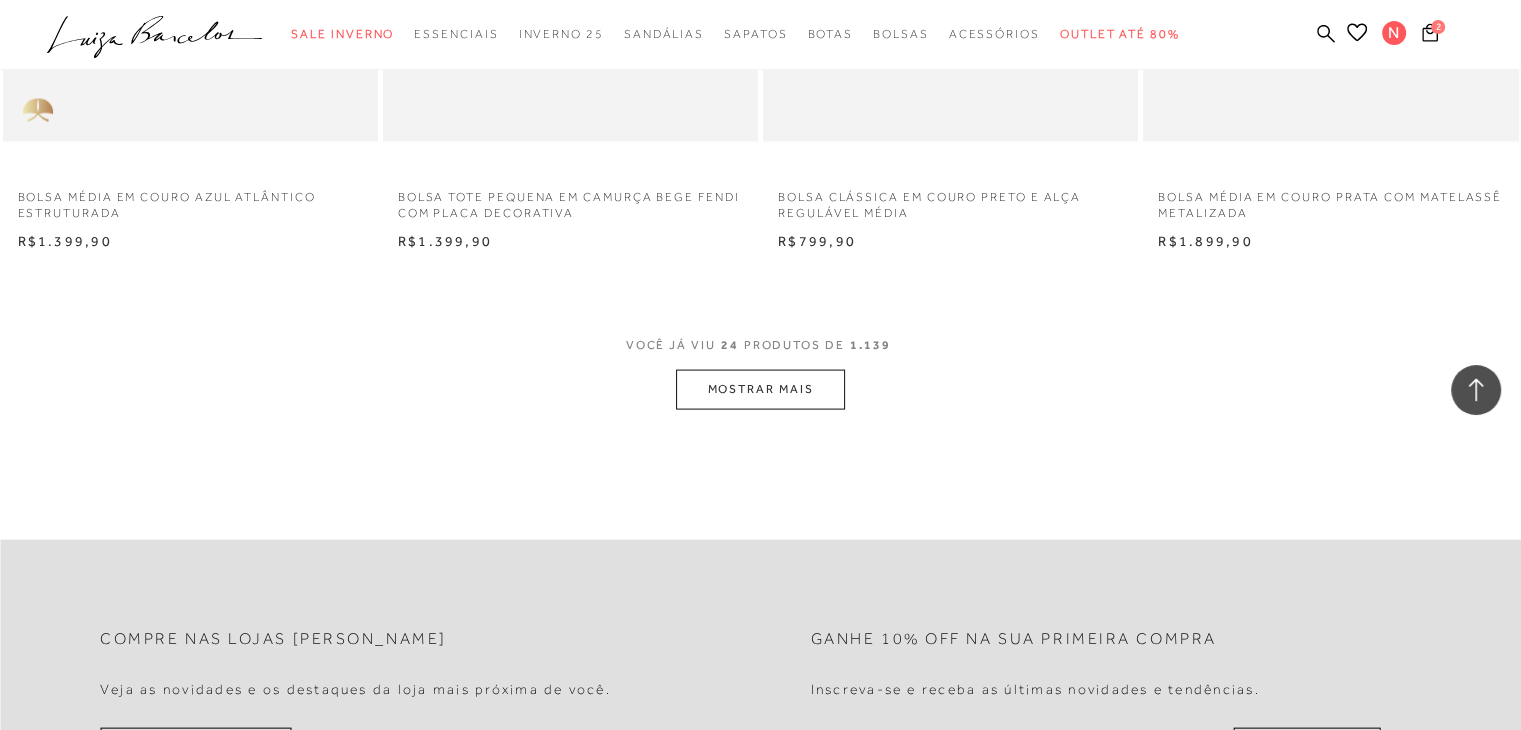 scroll, scrollTop: 3900, scrollLeft: 0, axis: vertical 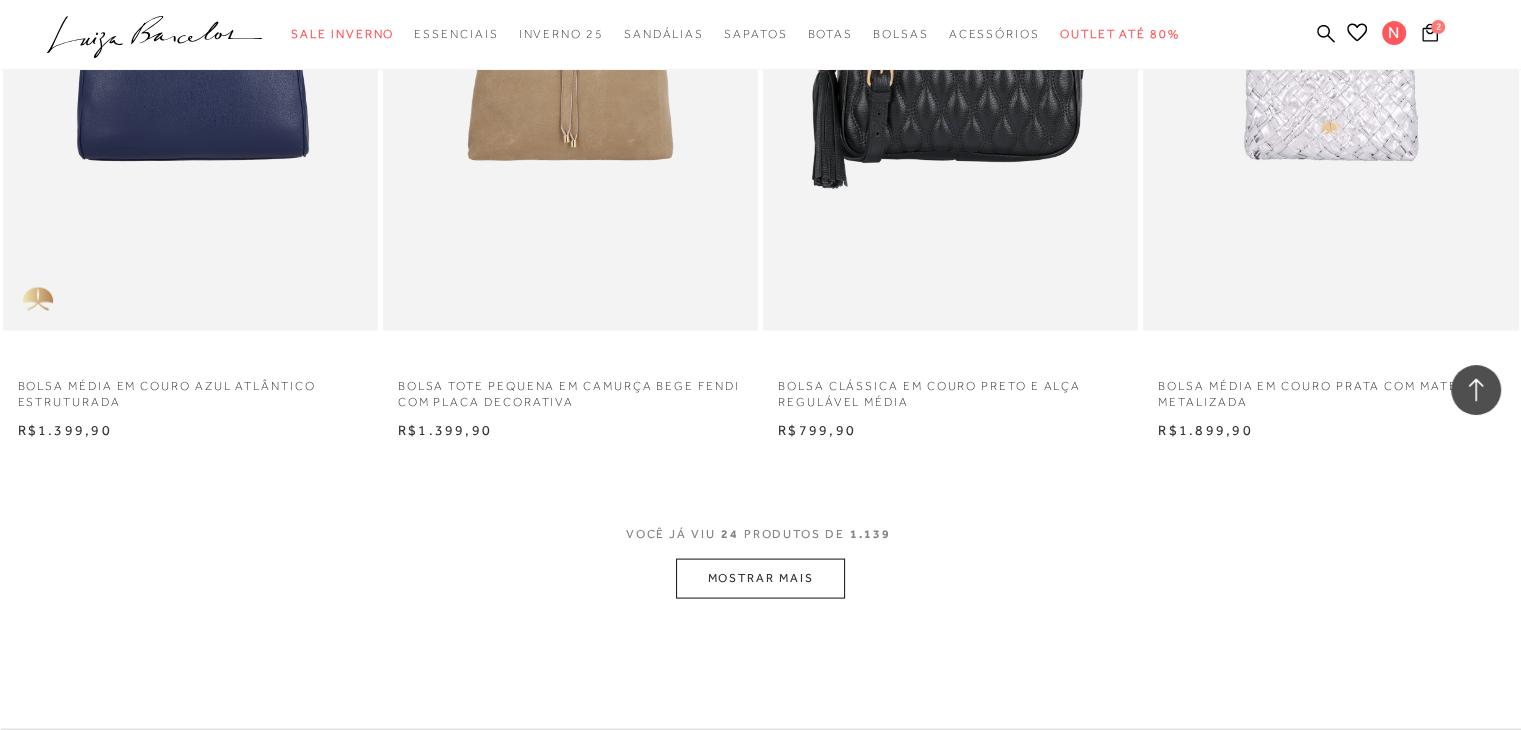 click on "MOSTRAR MAIS" at bounding box center [760, 578] 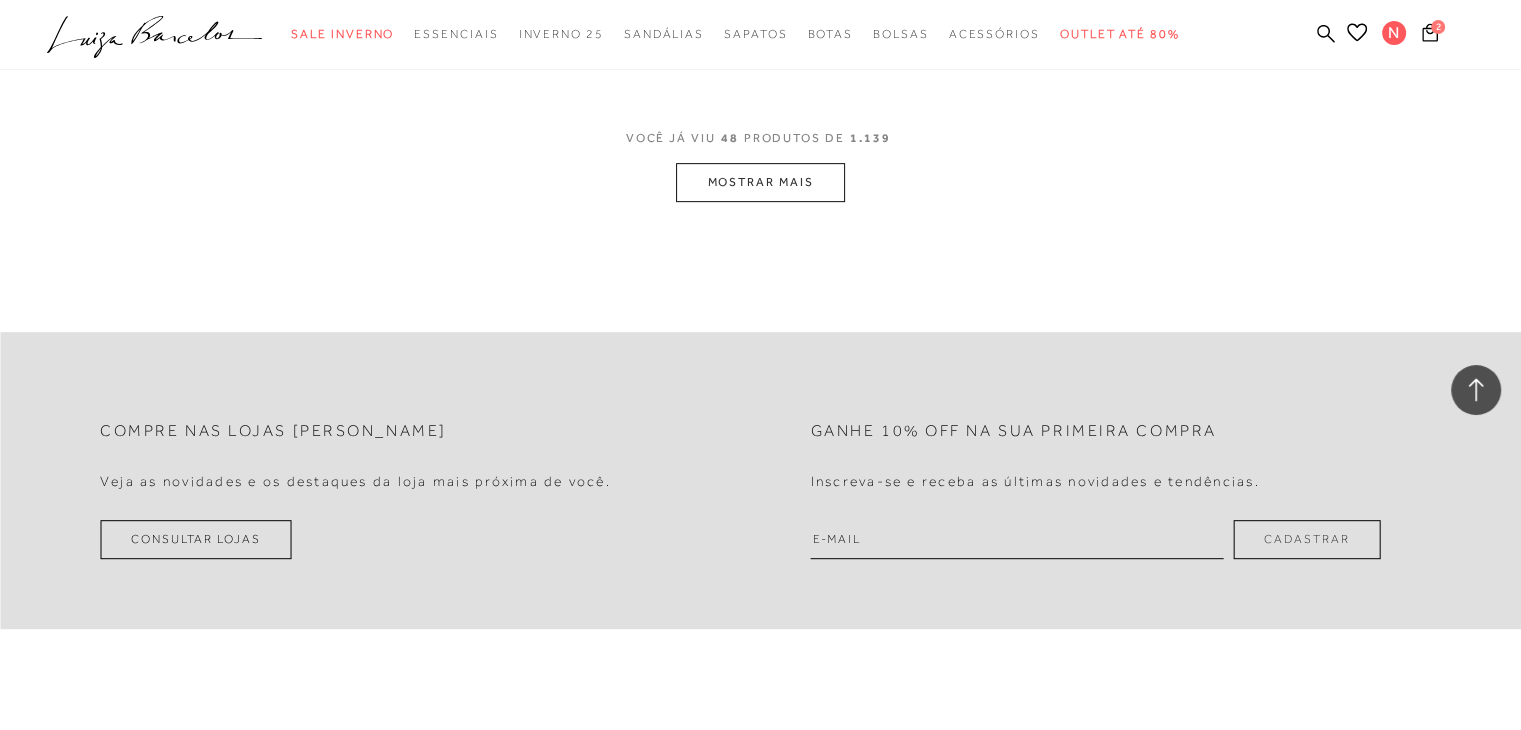 scroll, scrollTop: 8300, scrollLeft: 0, axis: vertical 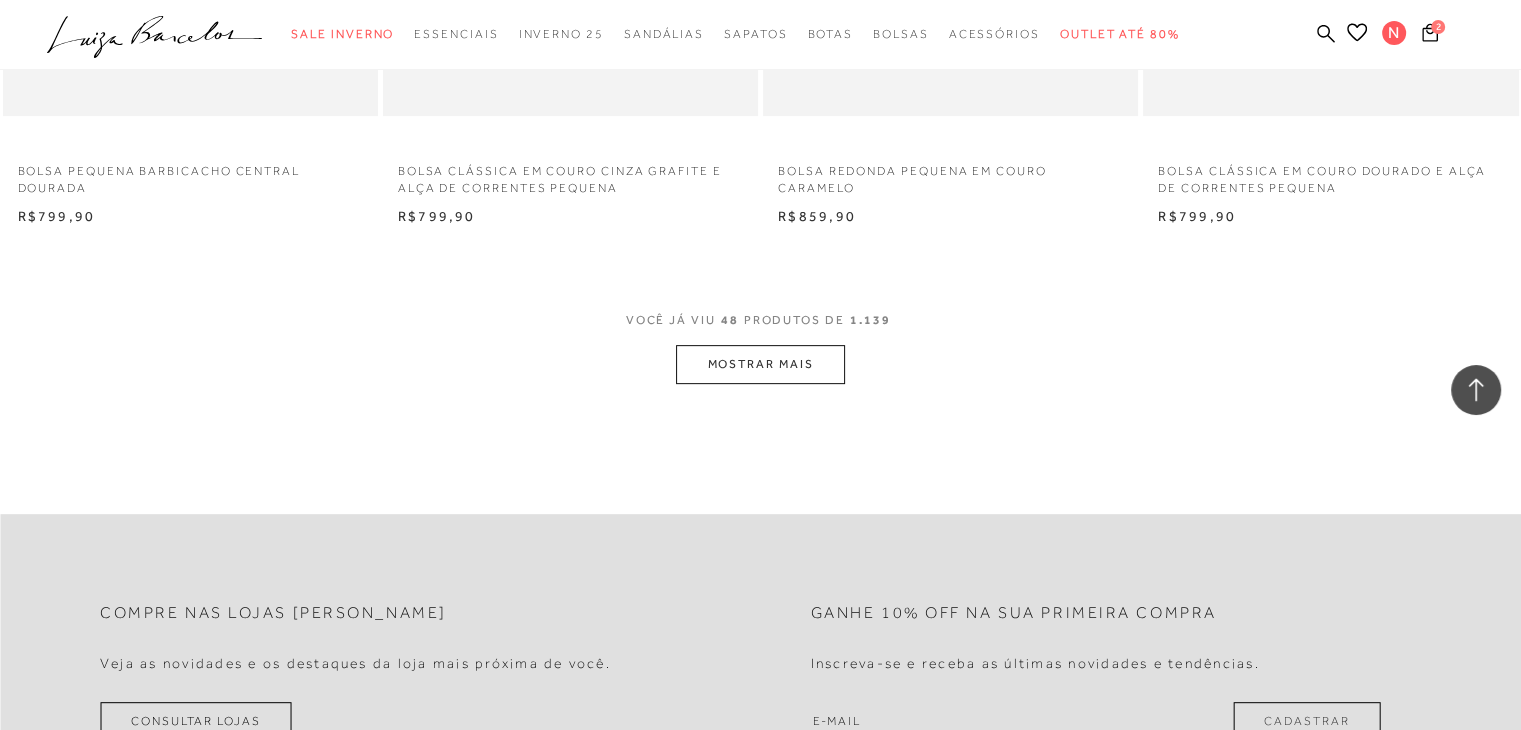 click on "VOCÊ JÁ VIU  48   PRODUTOS DE  1.139" at bounding box center [761, 327] 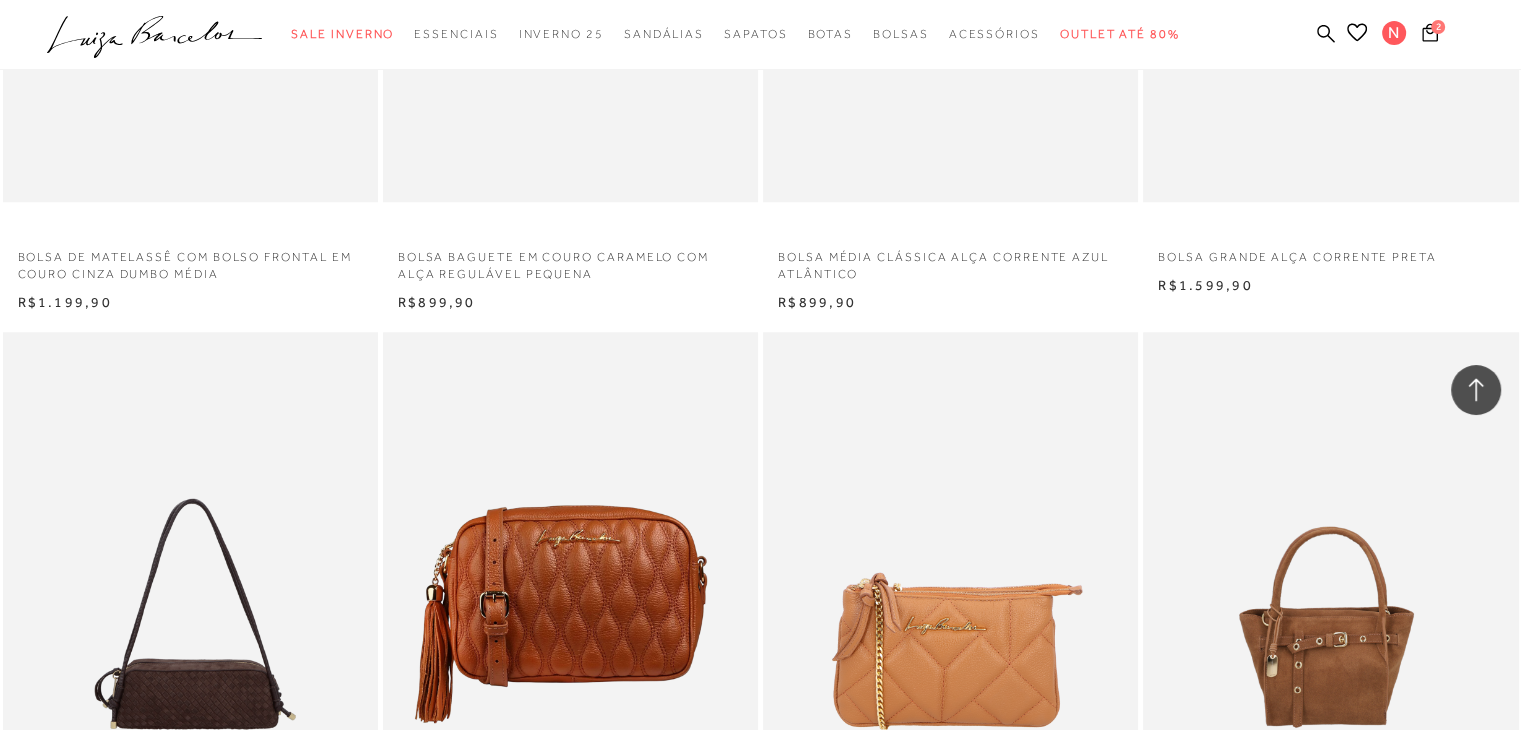 scroll, scrollTop: 9000, scrollLeft: 0, axis: vertical 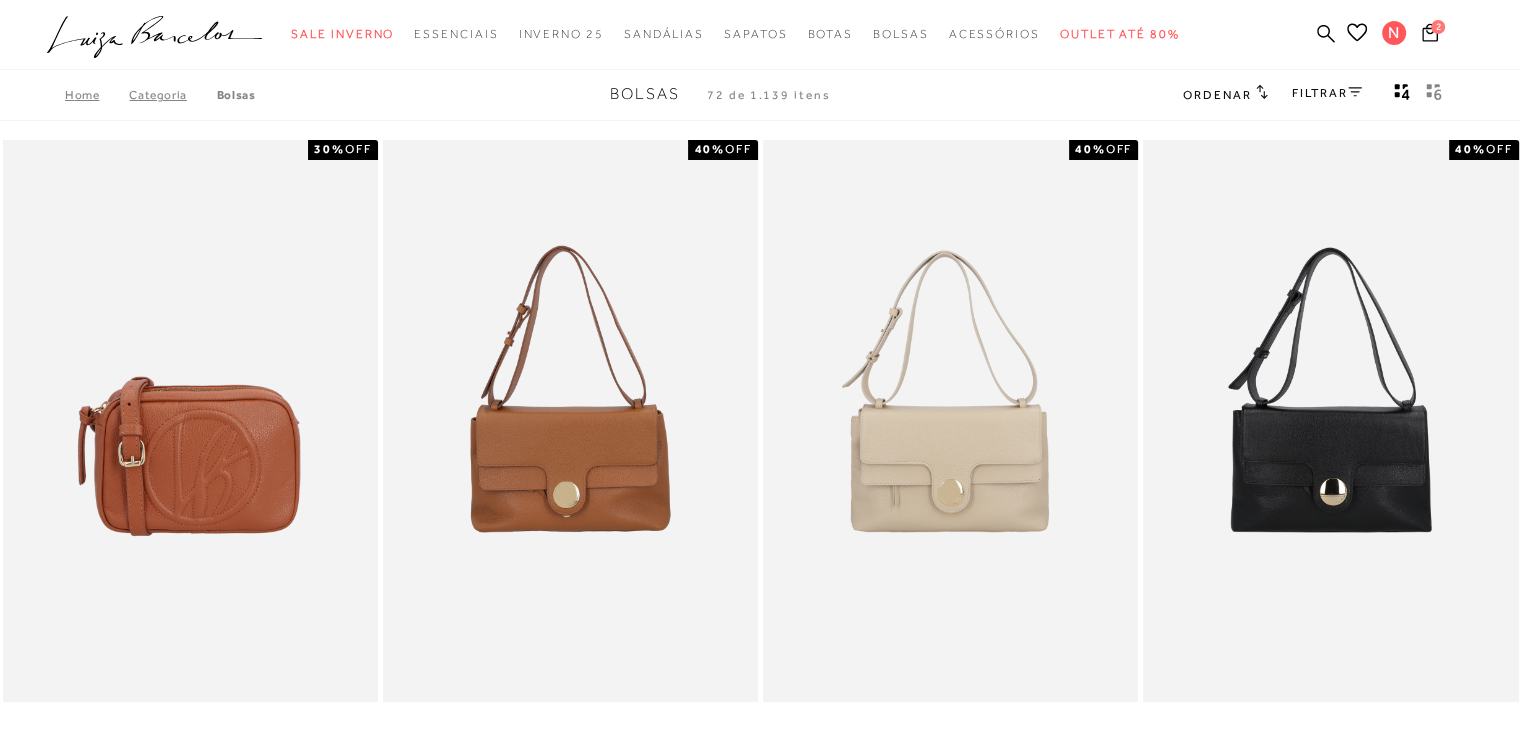 click on "FILTRAR" at bounding box center [1327, 95] 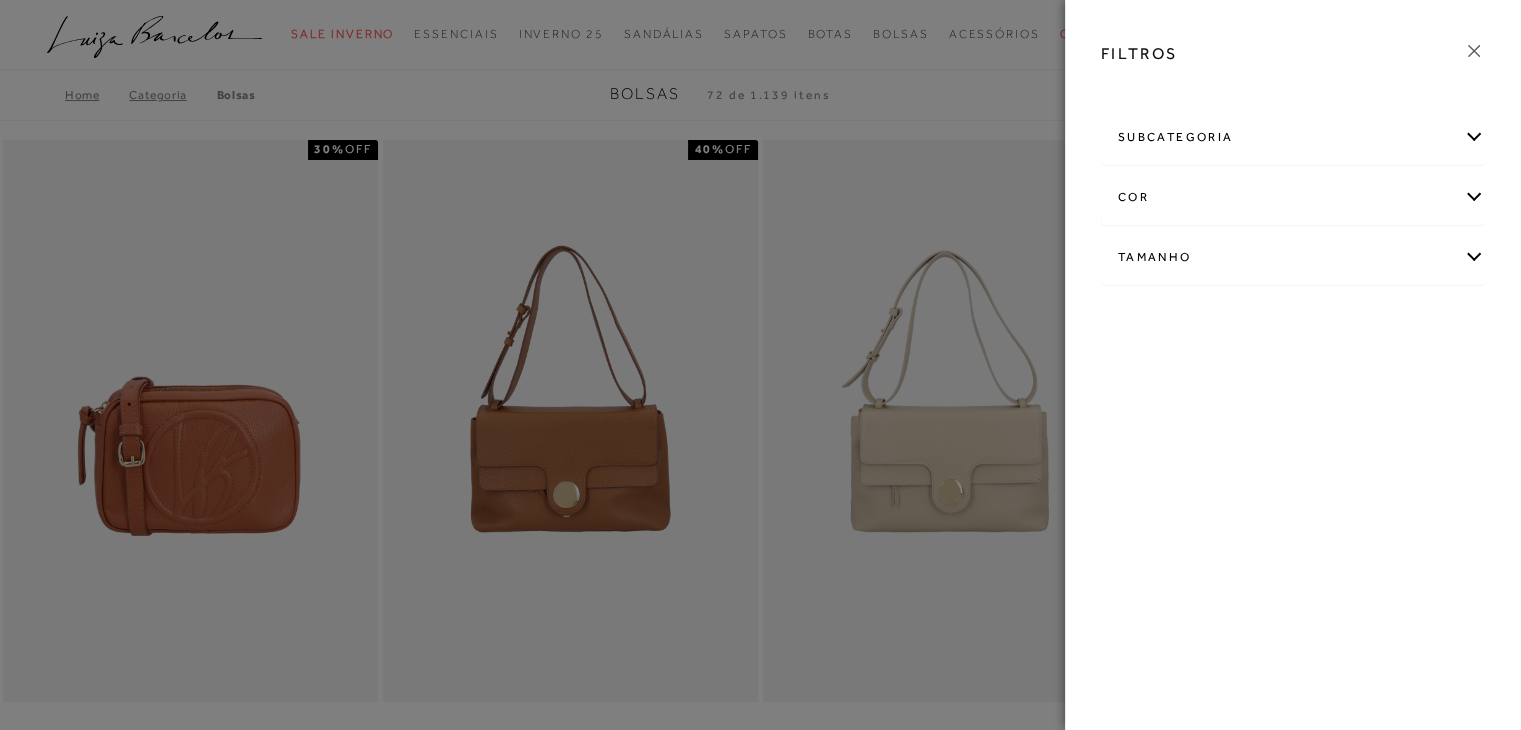 drag, startPoint x: 1260, startPoint y: 267, endPoint x: 1520, endPoint y: 96, distance: 311.19287 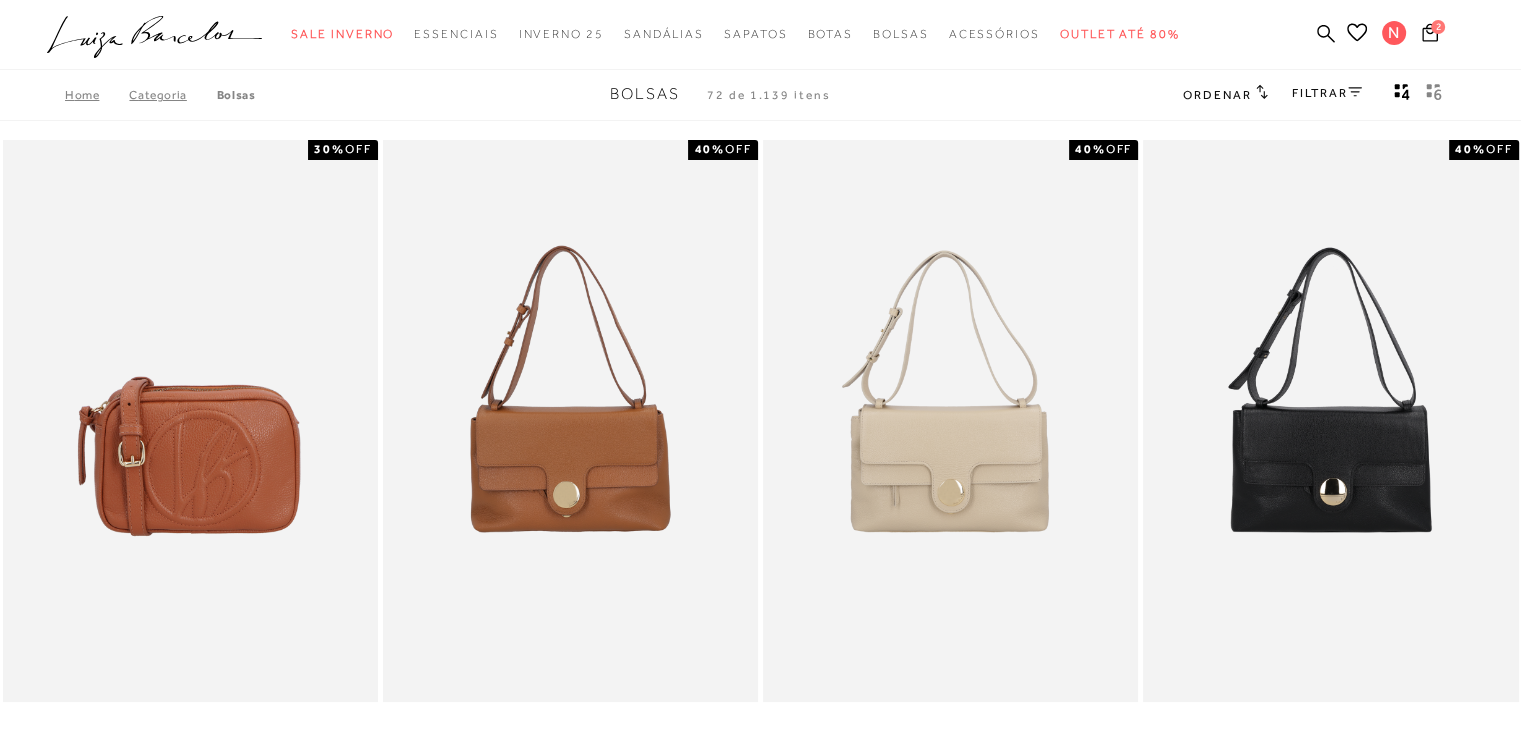 click on "Ordenar
Ordenar por
Padrão
Lançamentos
Estoque
Menor preço" at bounding box center (1225, 95) 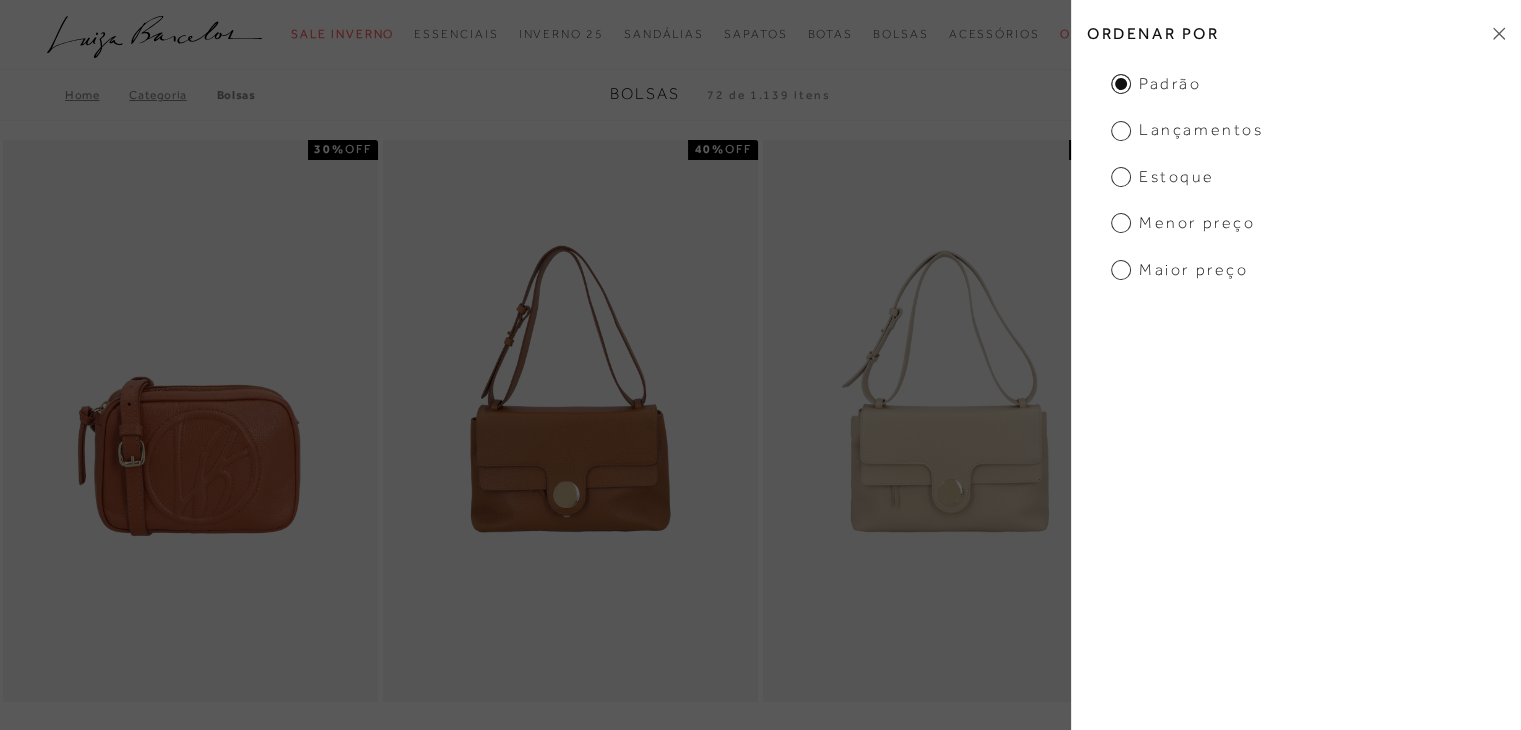 click on "Maior preço" at bounding box center [1179, 270] 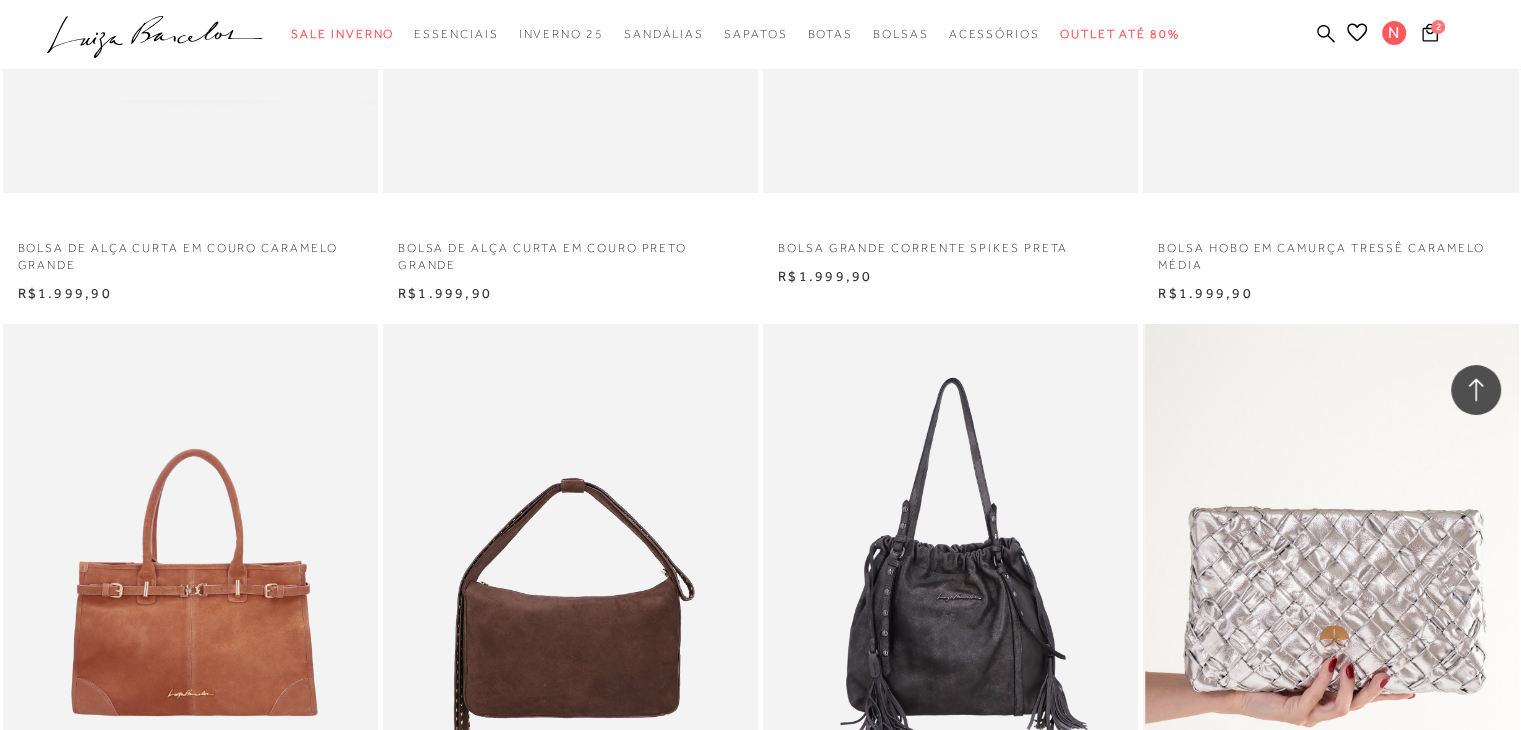 scroll, scrollTop: 14000, scrollLeft: 0, axis: vertical 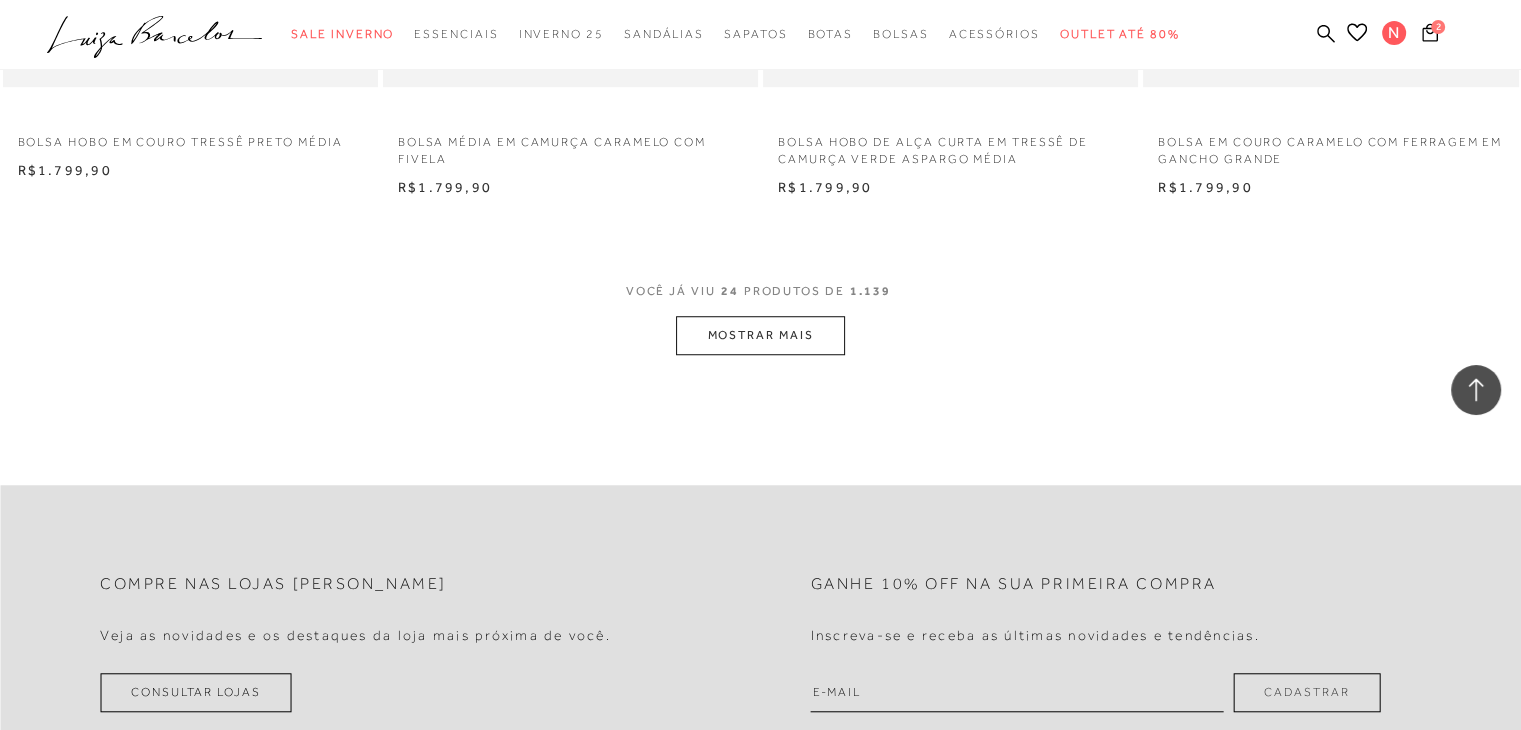 click on "MOSTRAR MAIS" at bounding box center (760, 335) 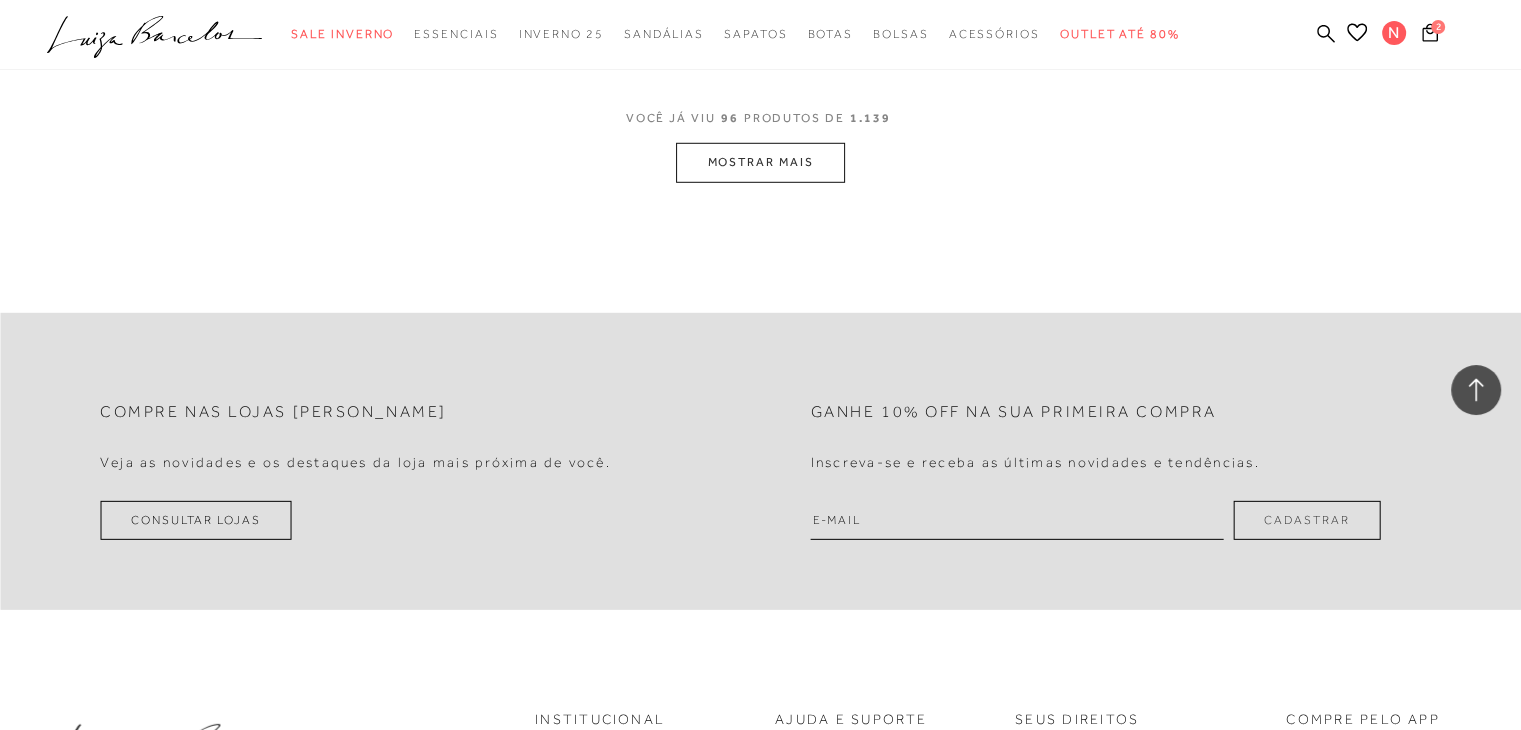 scroll, scrollTop: 20900, scrollLeft: 0, axis: vertical 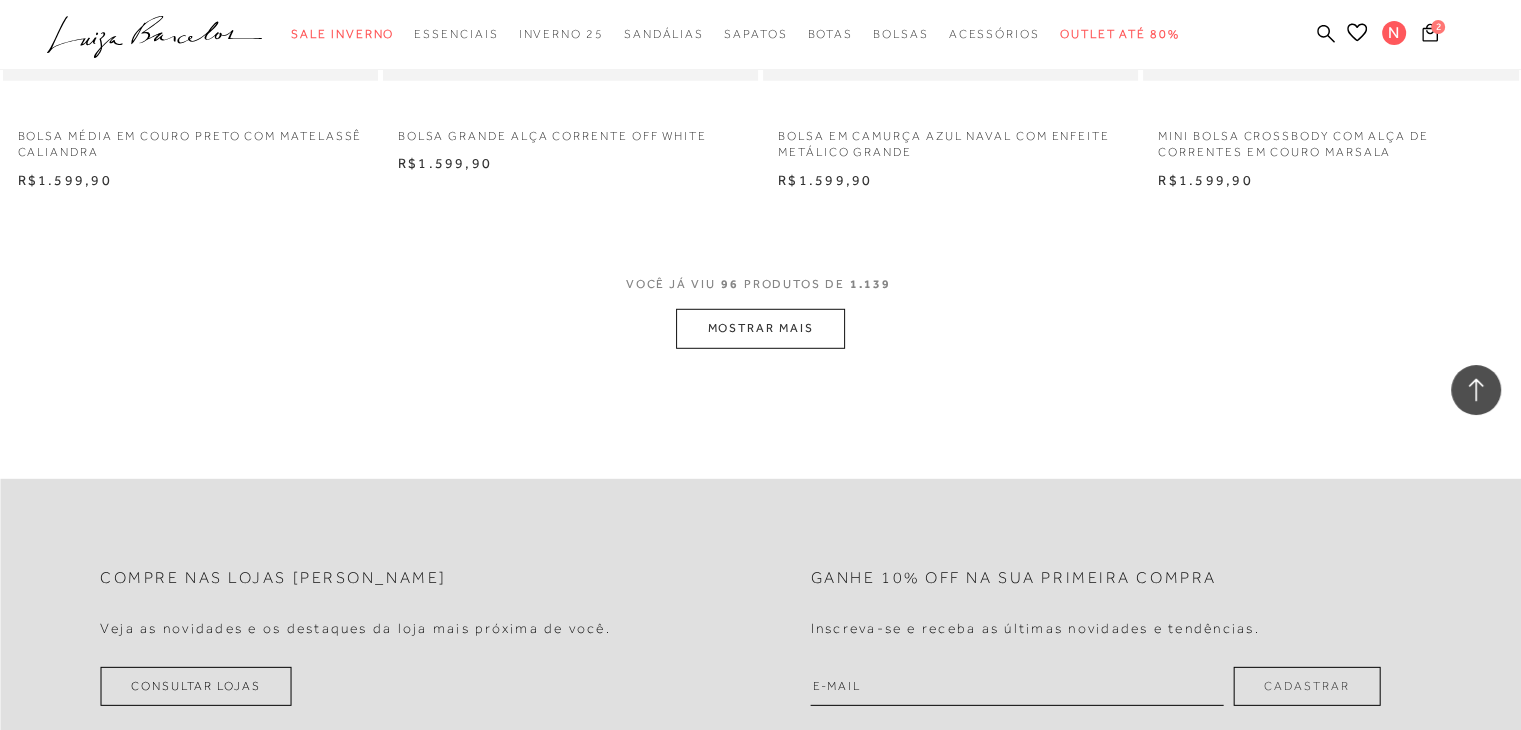 click on "MOSTRAR MAIS" at bounding box center [760, 328] 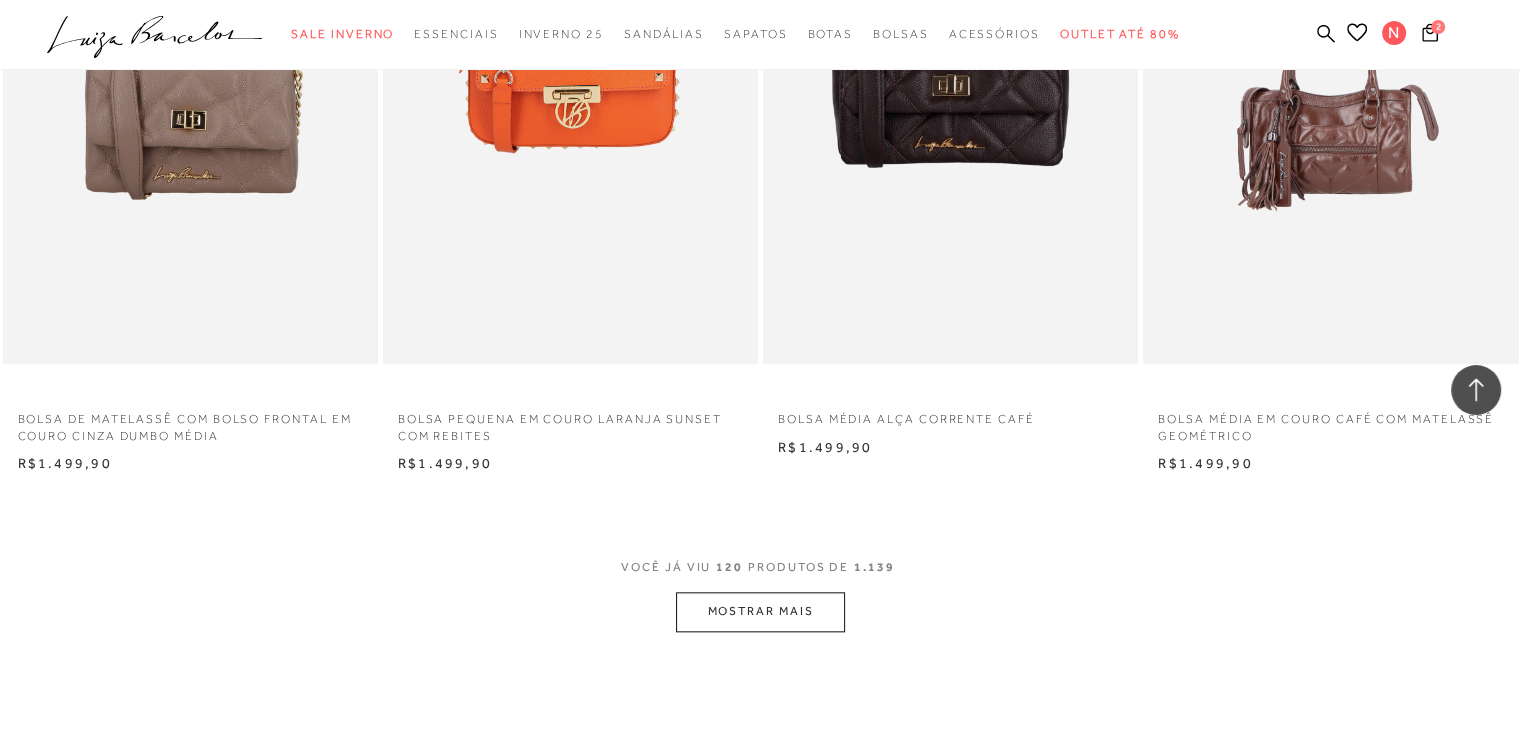 scroll, scrollTop: 24800, scrollLeft: 0, axis: vertical 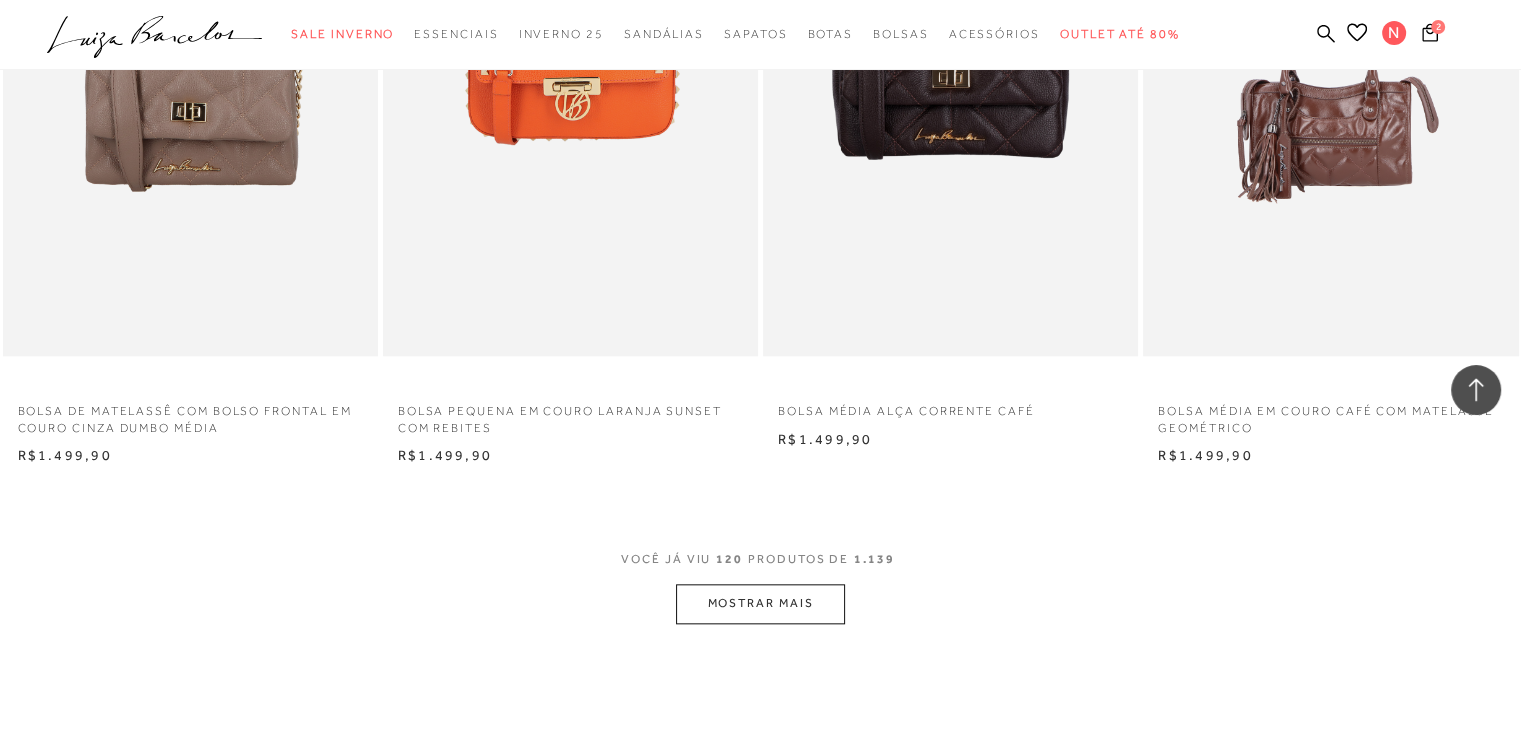 click on "MOSTRAR MAIS" at bounding box center (760, 603) 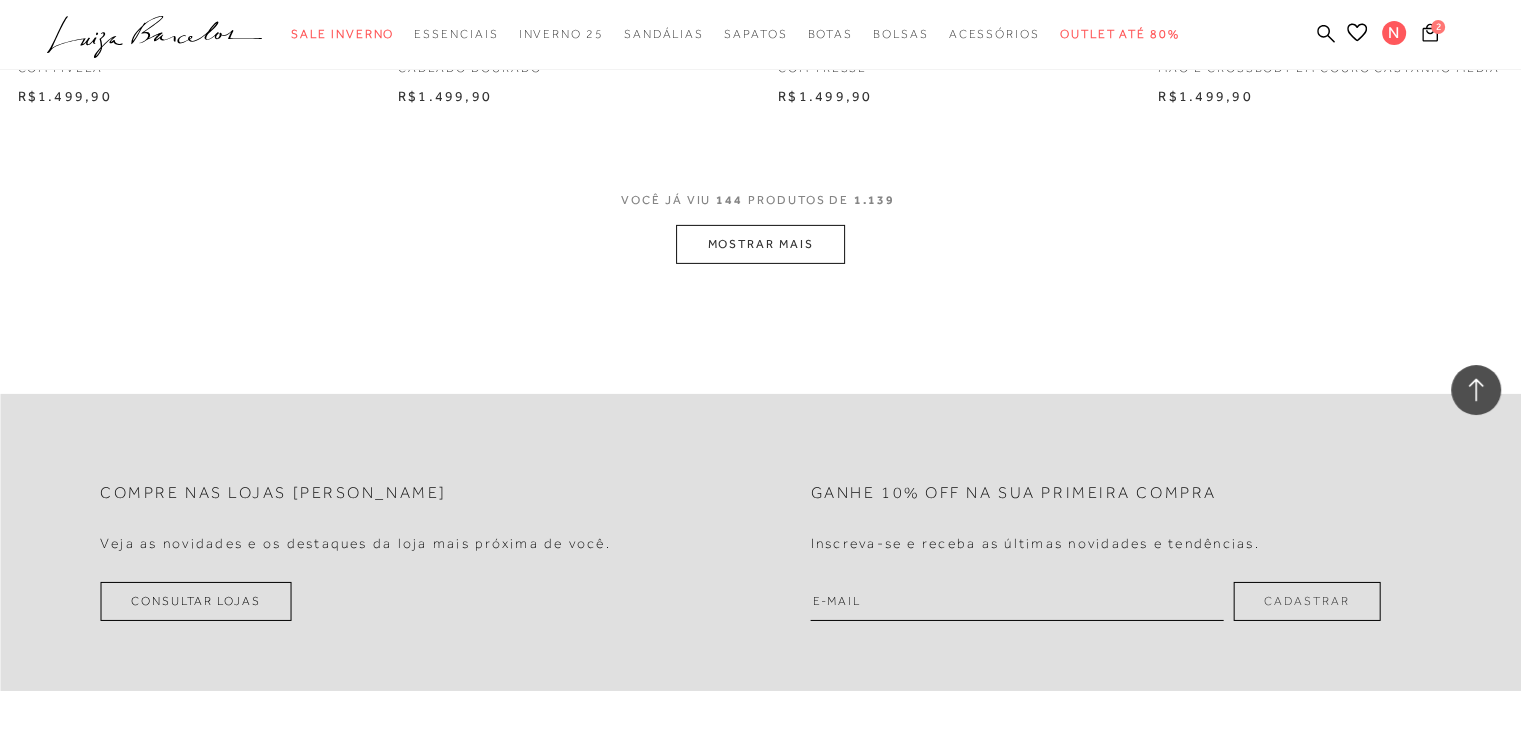 scroll, scrollTop: 29400, scrollLeft: 0, axis: vertical 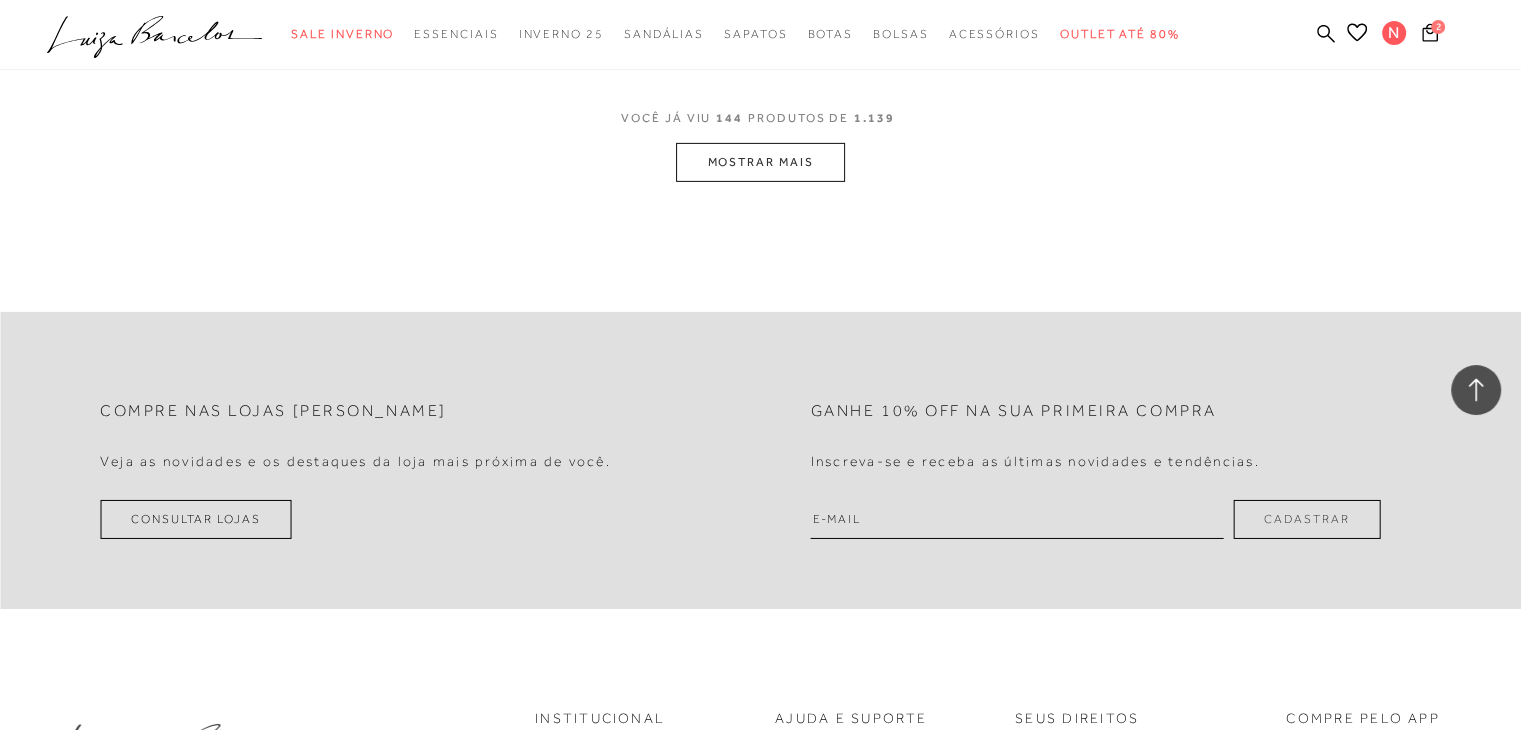 click on "MOSTRAR MAIS" at bounding box center (760, 162) 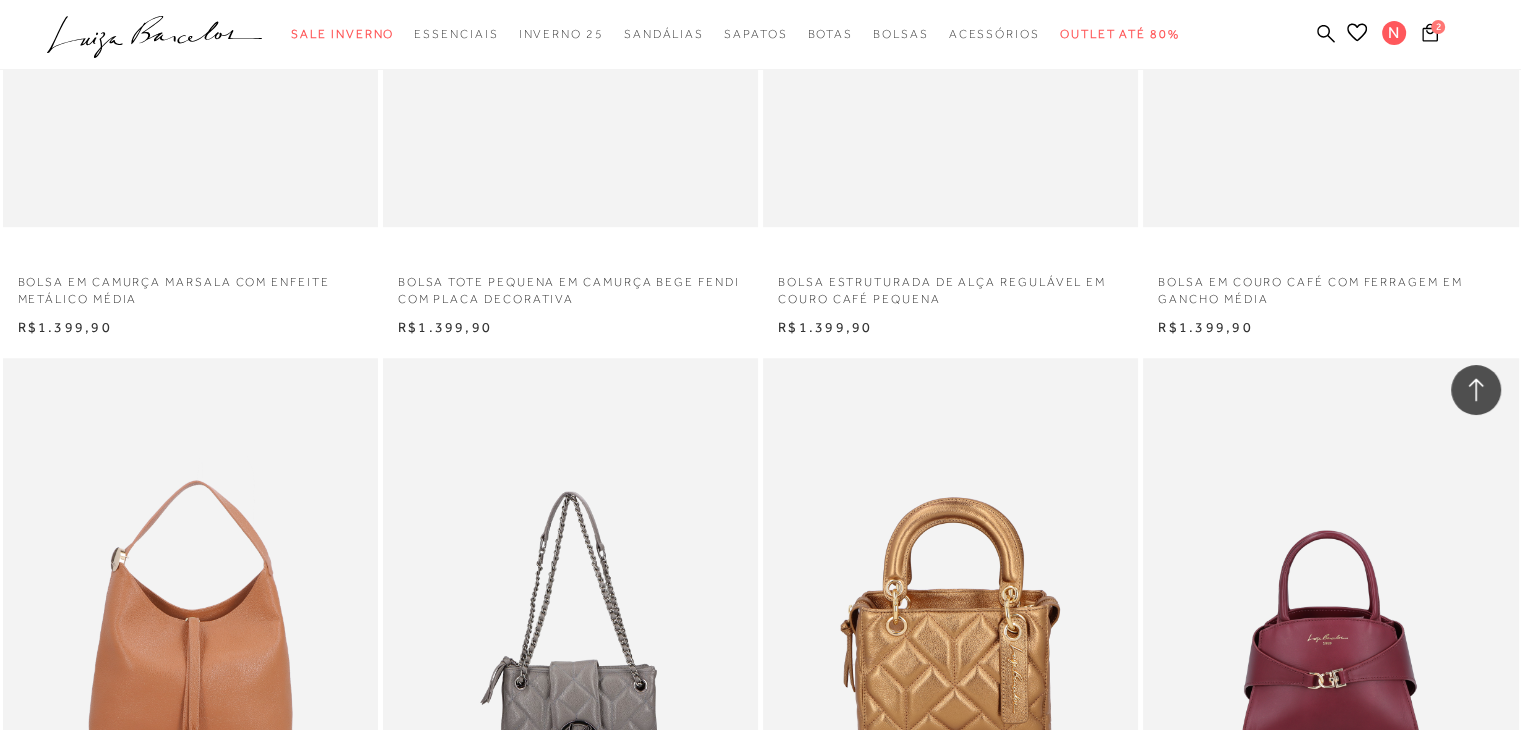 scroll, scrollTop: 33400, scrollLeft: 0, axis: vertical 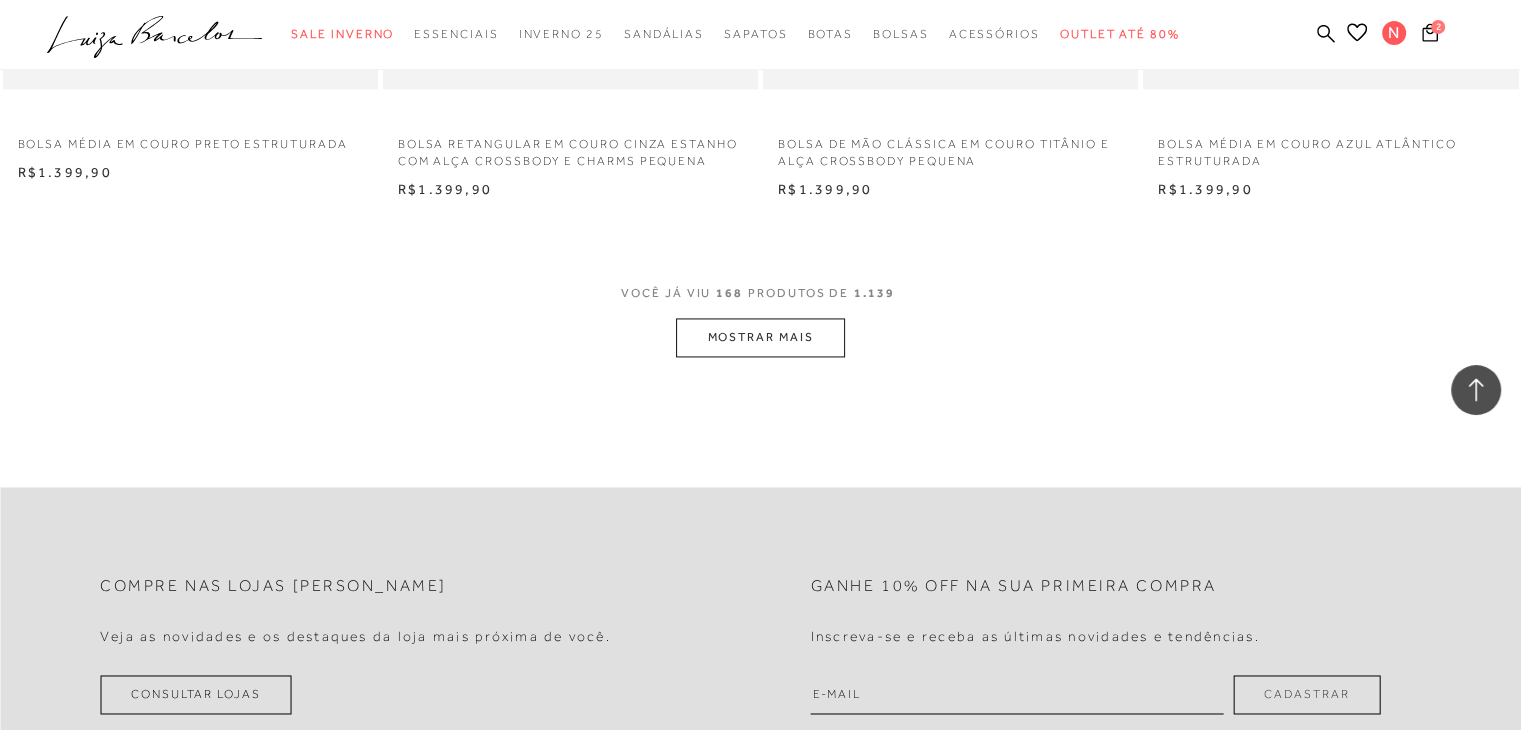 click on "MOSTRAR MAIS" at bounding box center (760, 337) 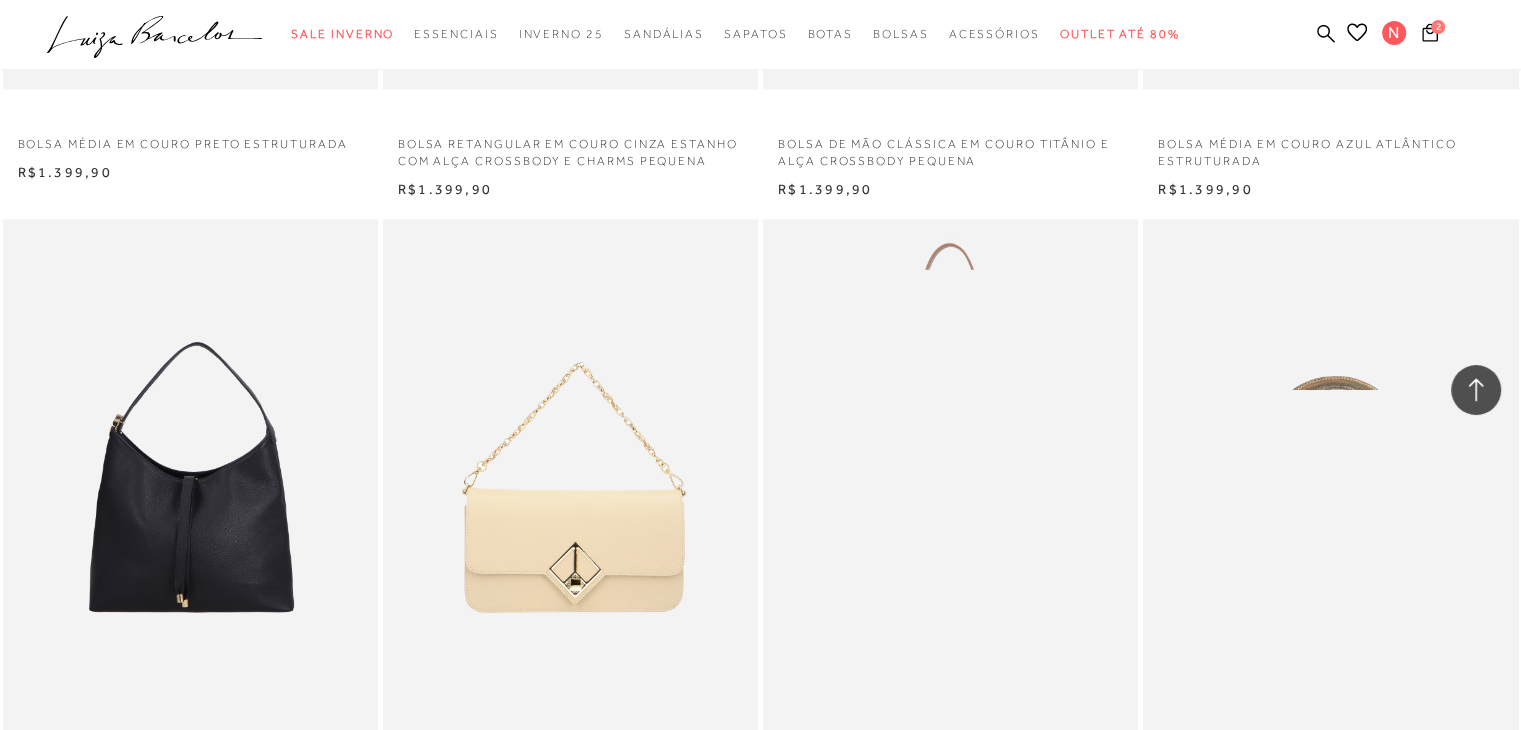 scroll, scrollTop: 37600, scrollLeft: 0, axis: vertical 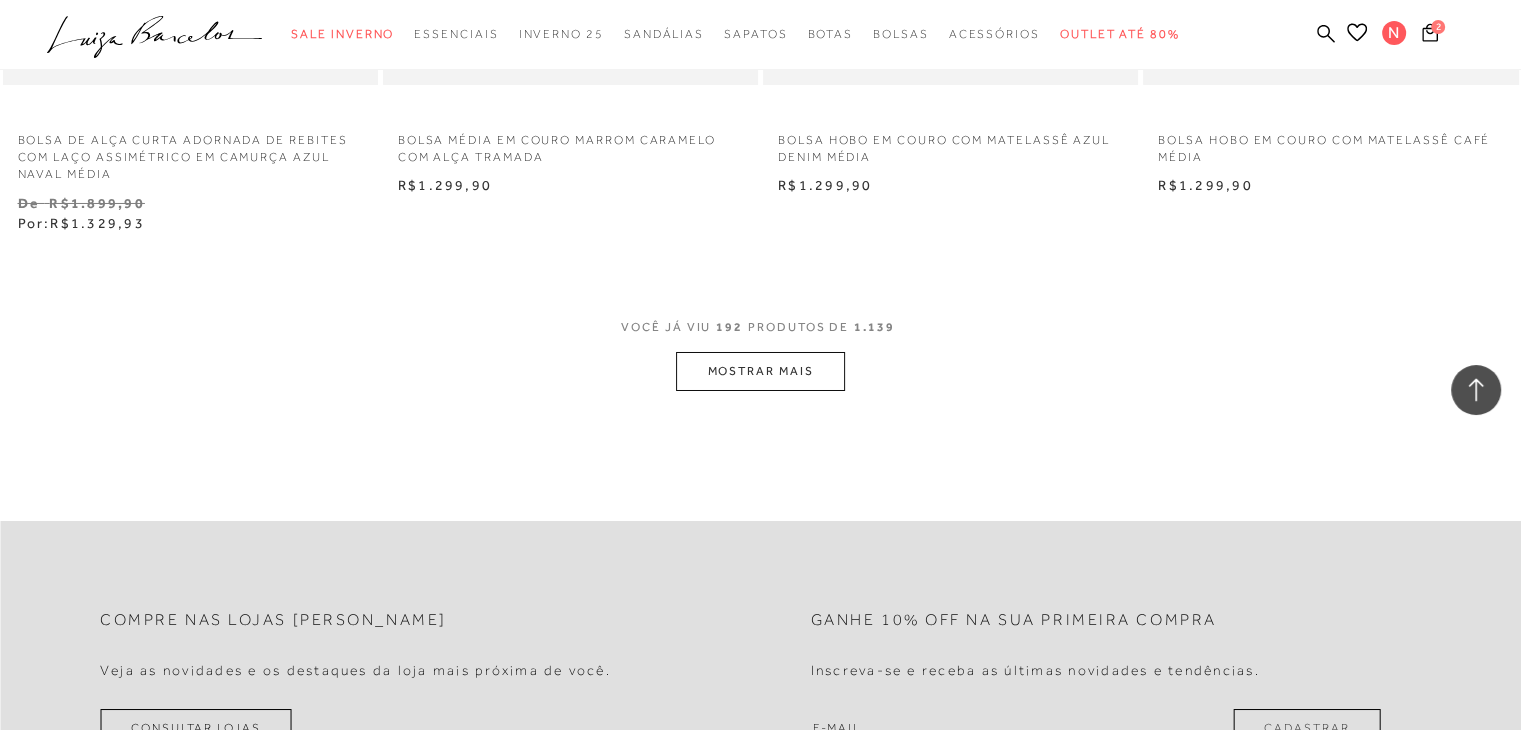 click on "MOSTRAR MAIS" at bounding box center [760, 371] 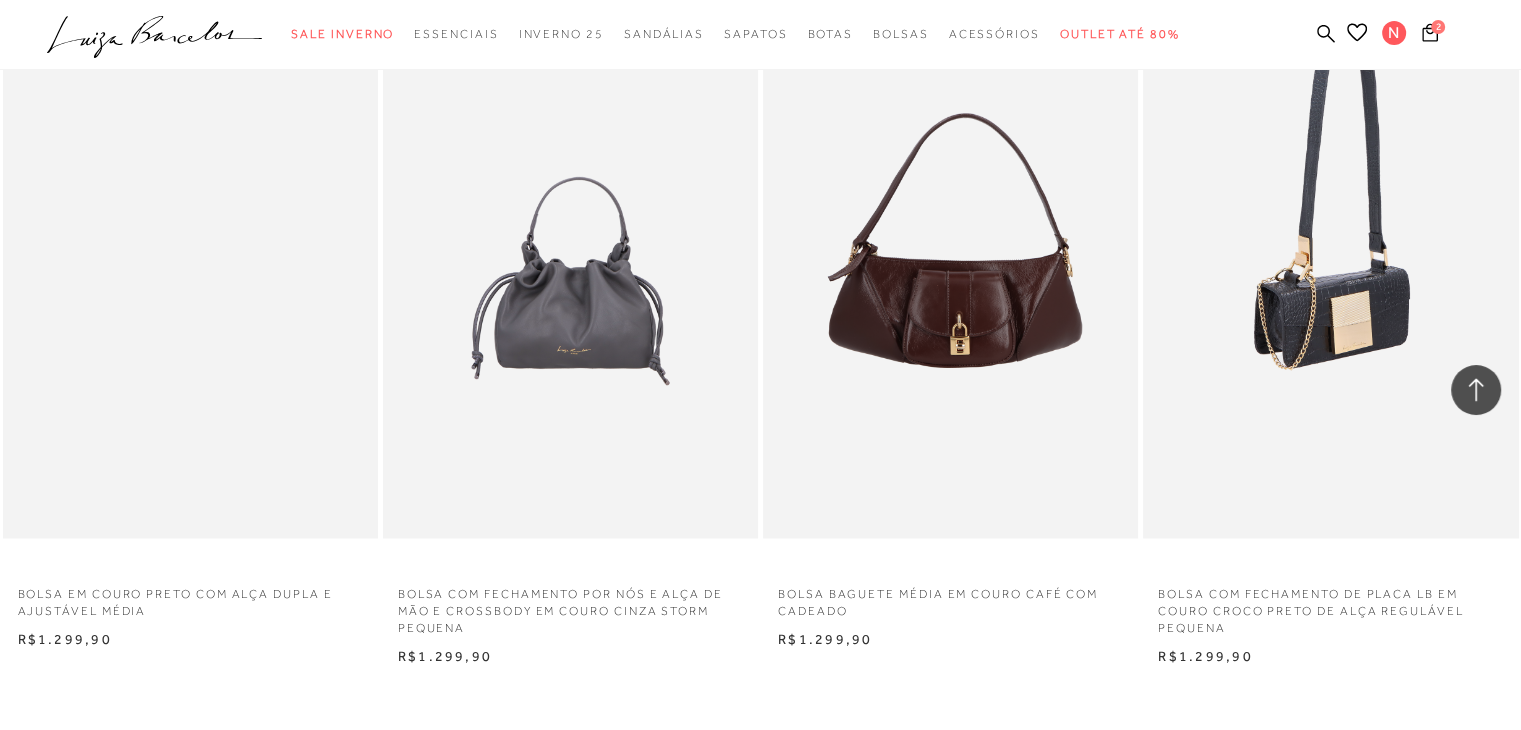 scroll, scrollTop: 41600, scrollLeft: 0, axis: vertical 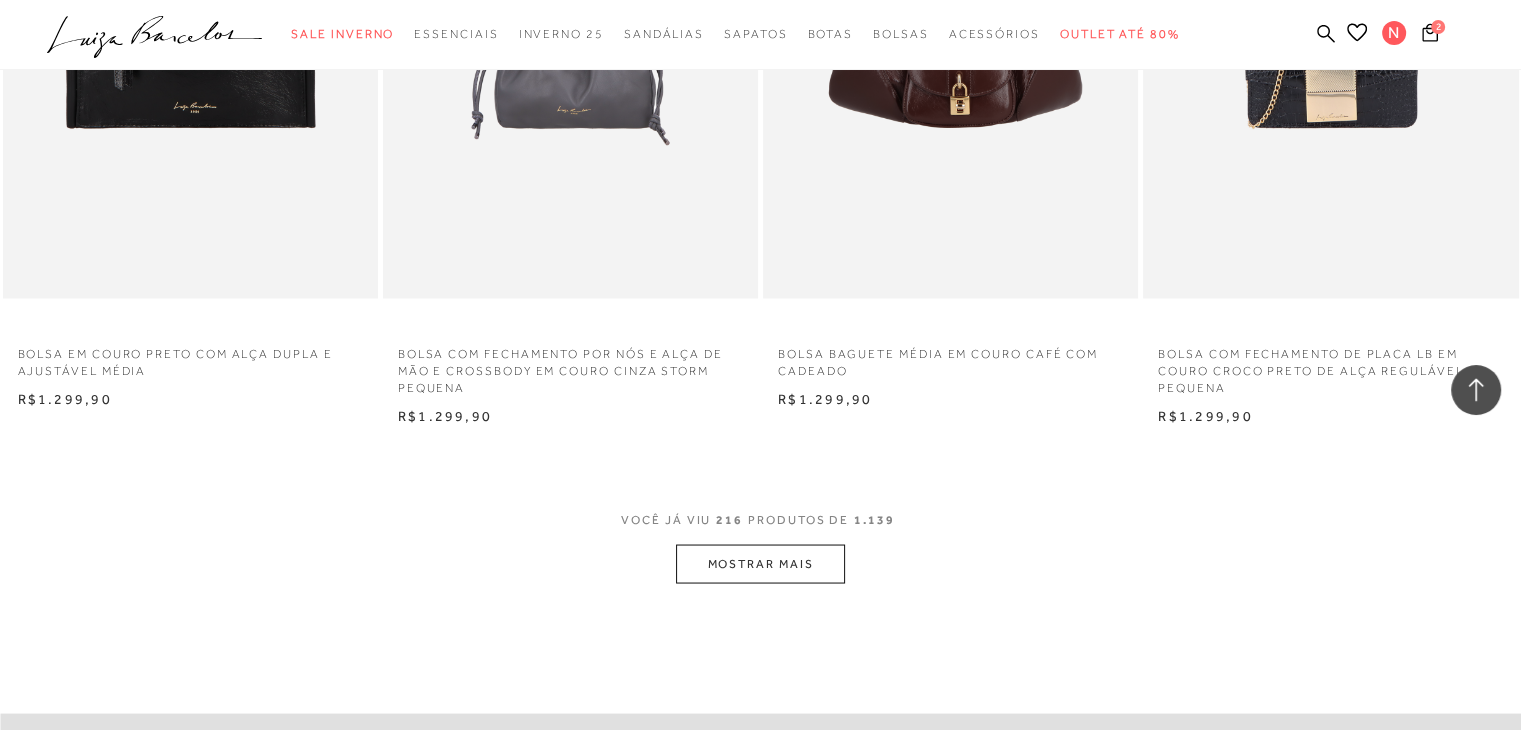 click on "MOSTRAR MAIS" at bounding box center (760, 563) 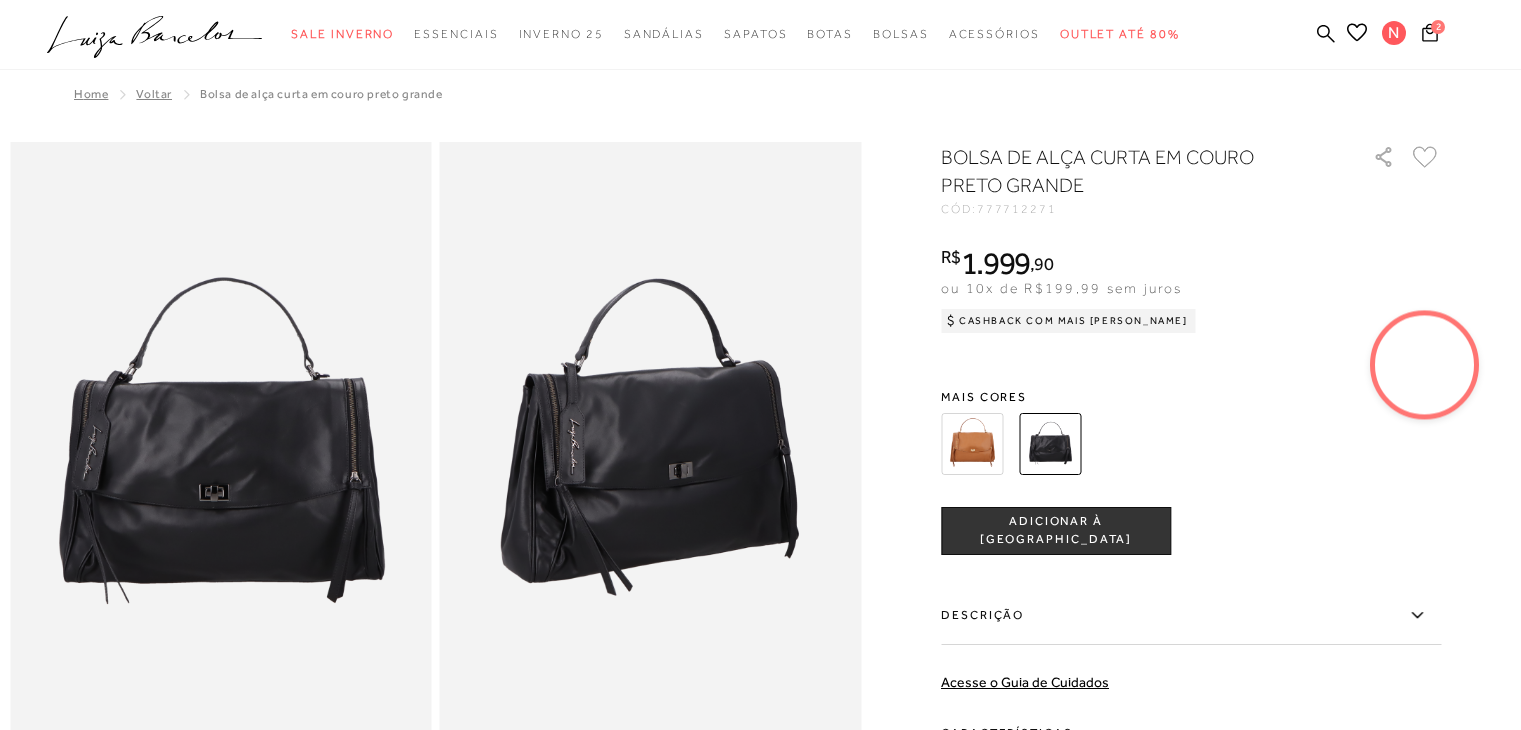 scroll, scrollTop: 0, scrollLeft: 0, axis: both 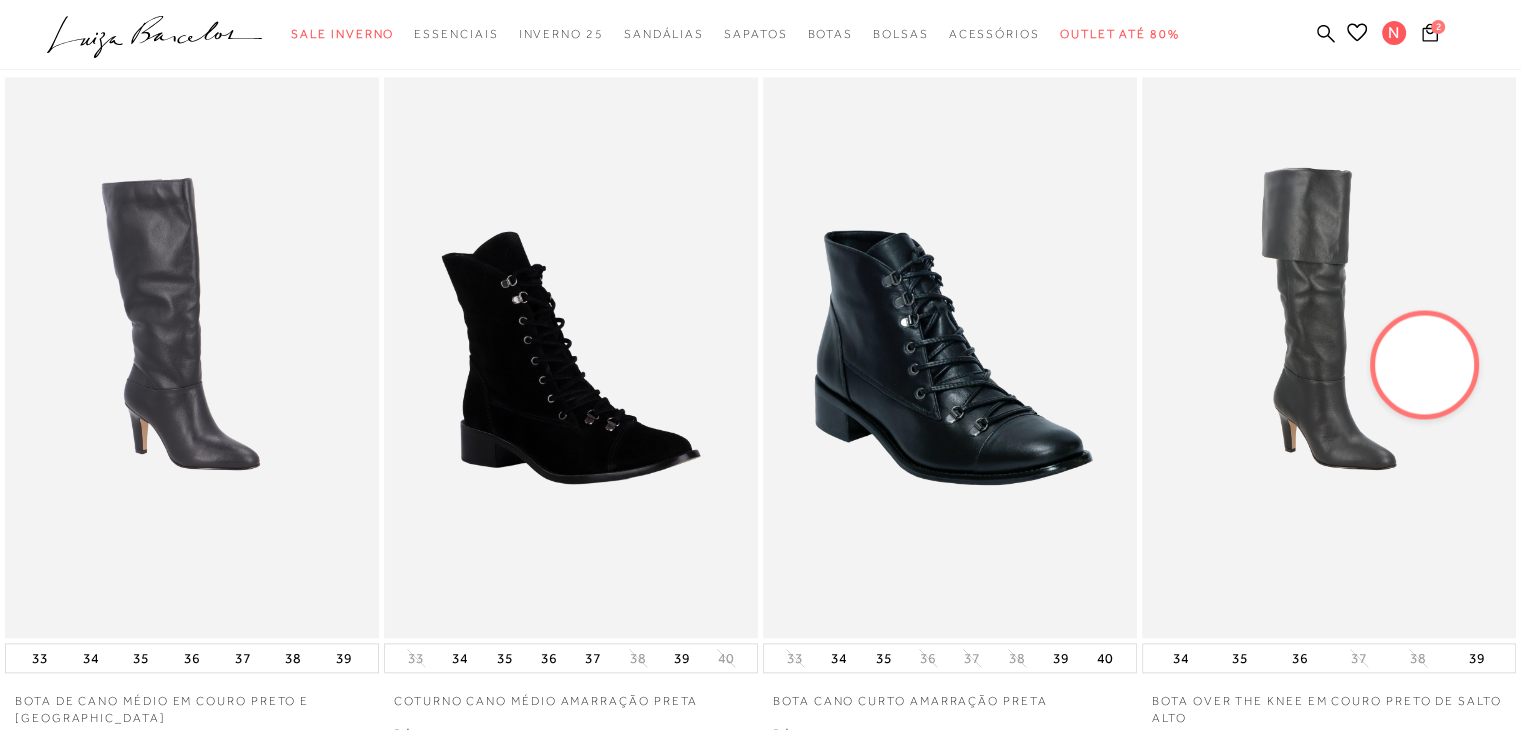 click at bounding box center [1329, 357] 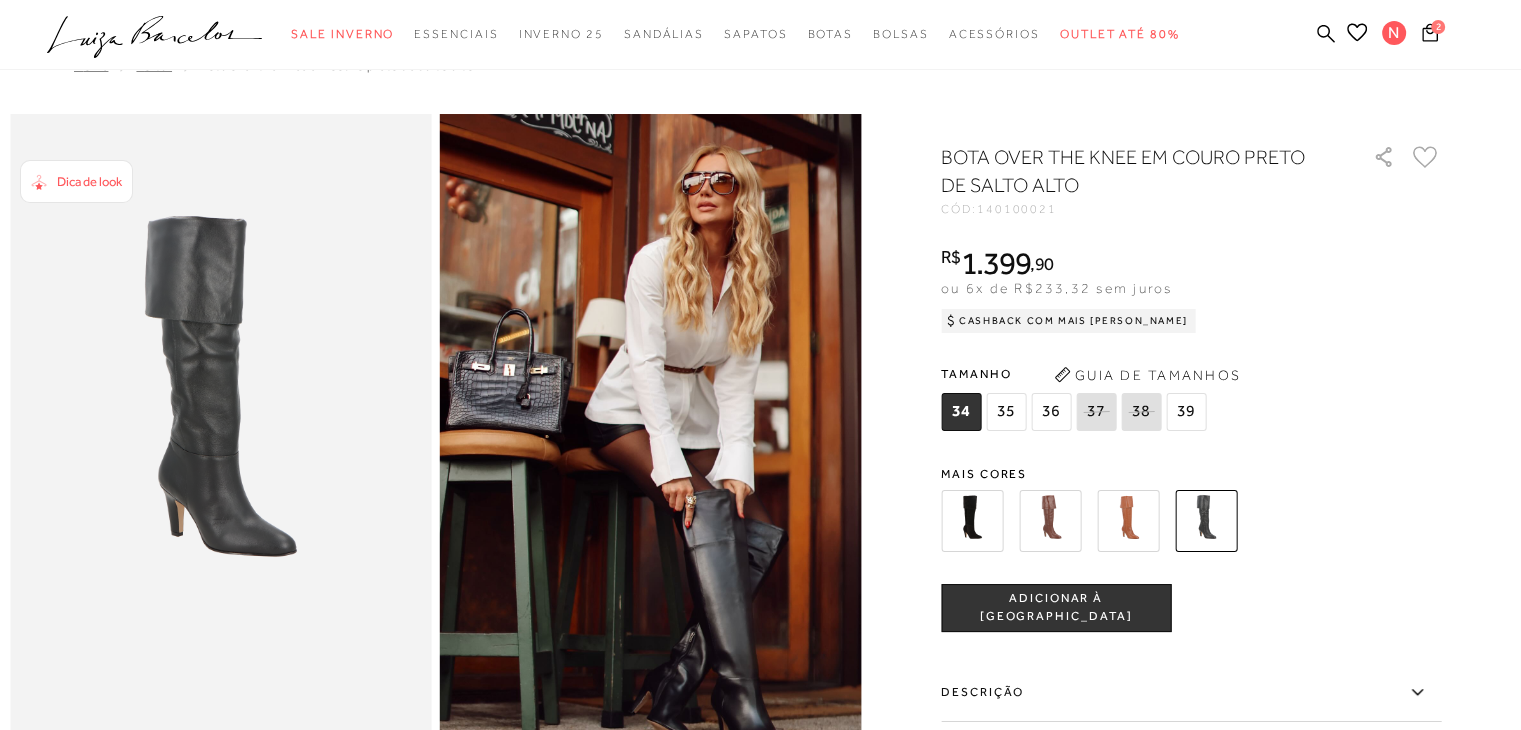 scroll, scrollTop: 0, scrollLeft: 0, axis: both 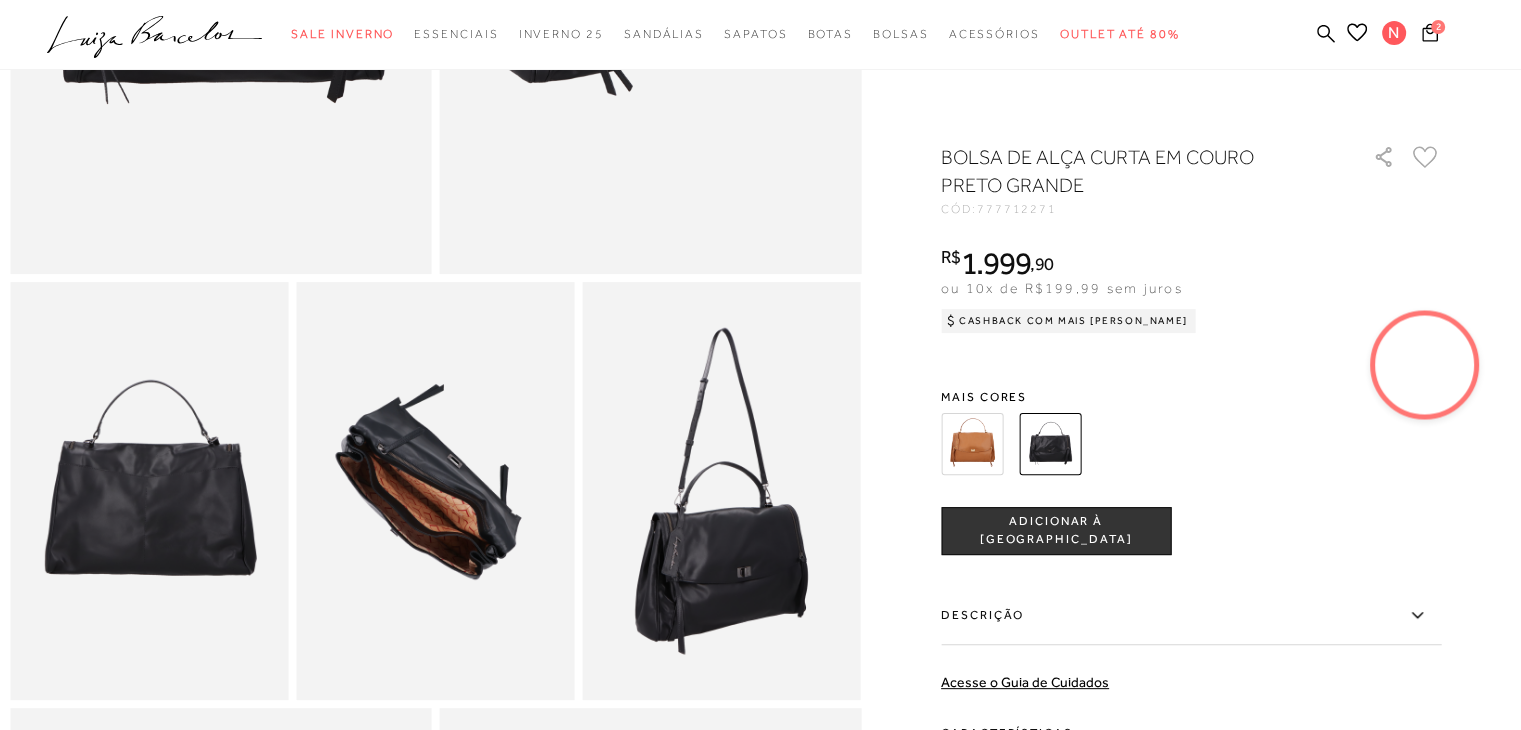 click at bounding box center [1425, 365] 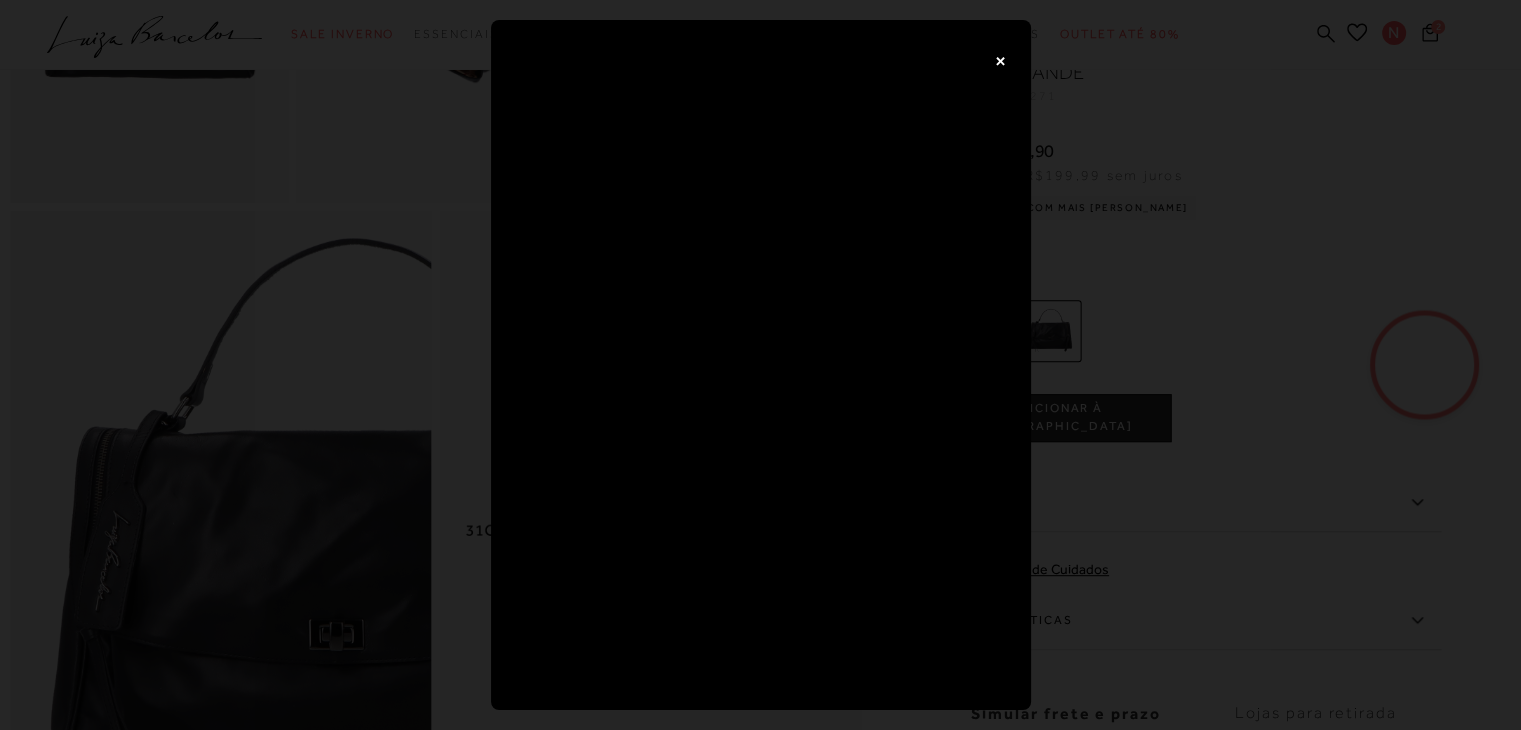 scroll, scrollTop: 1000, scrollLeft: 0, axis: vertical 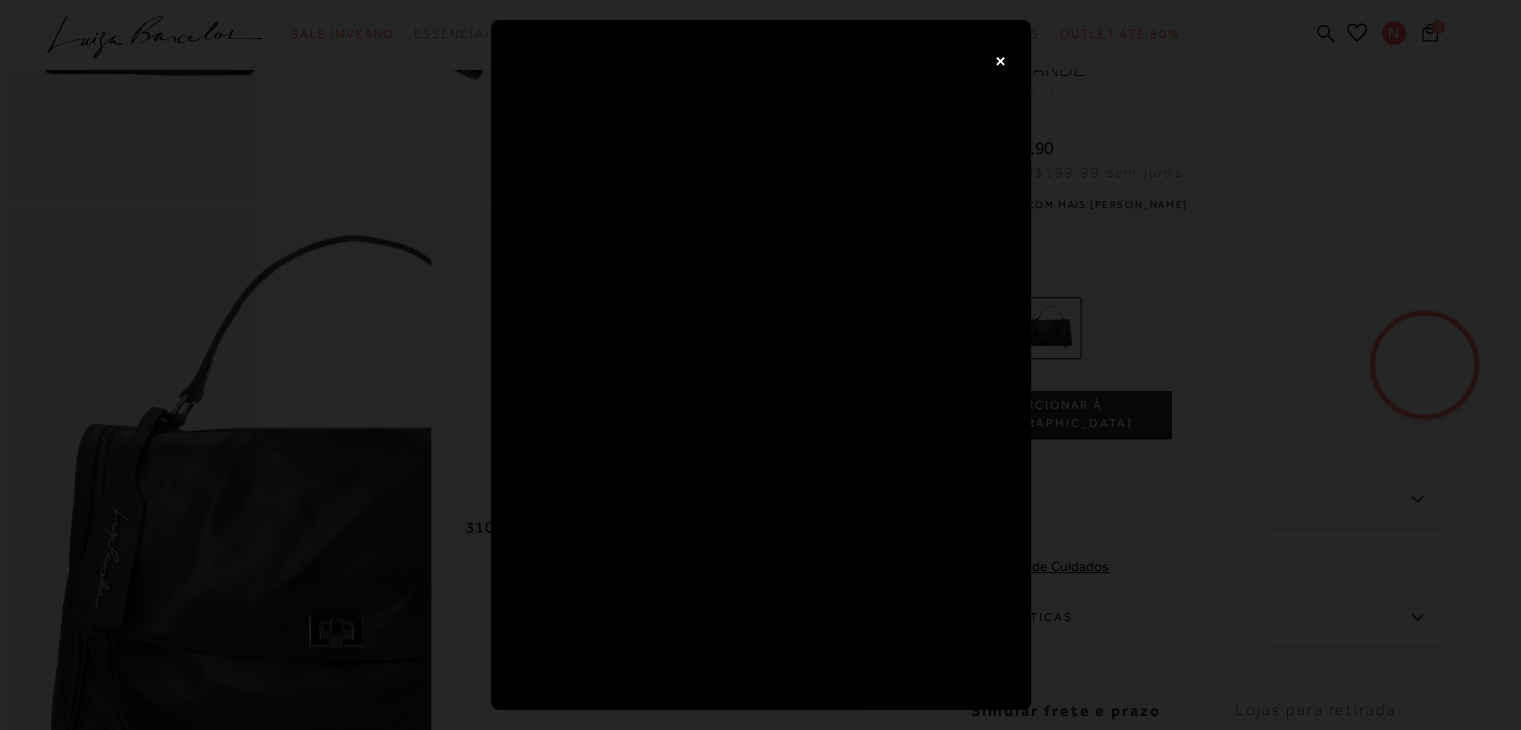 click on "×" at bounding box center (1001, 60) 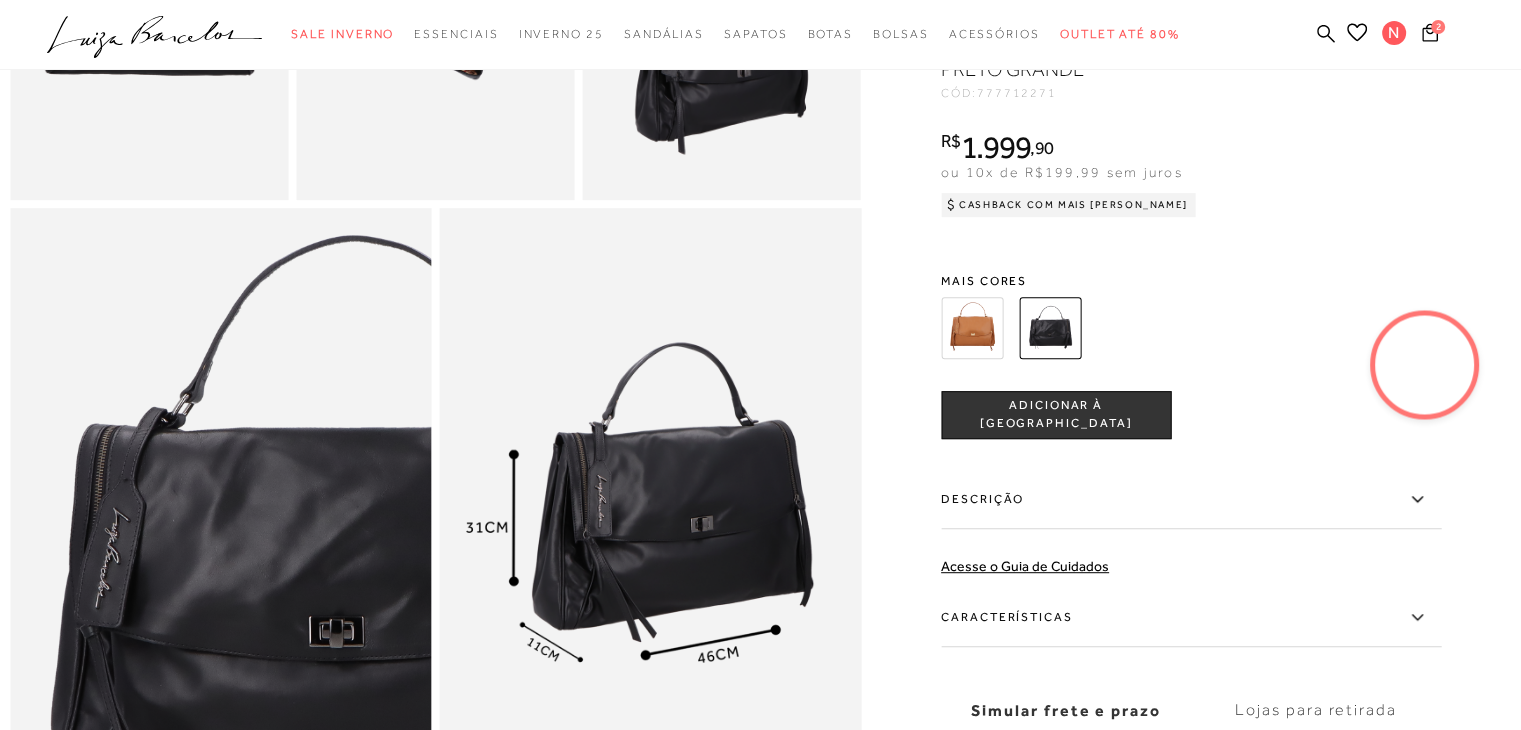 click at bounding box center (1425, 365) 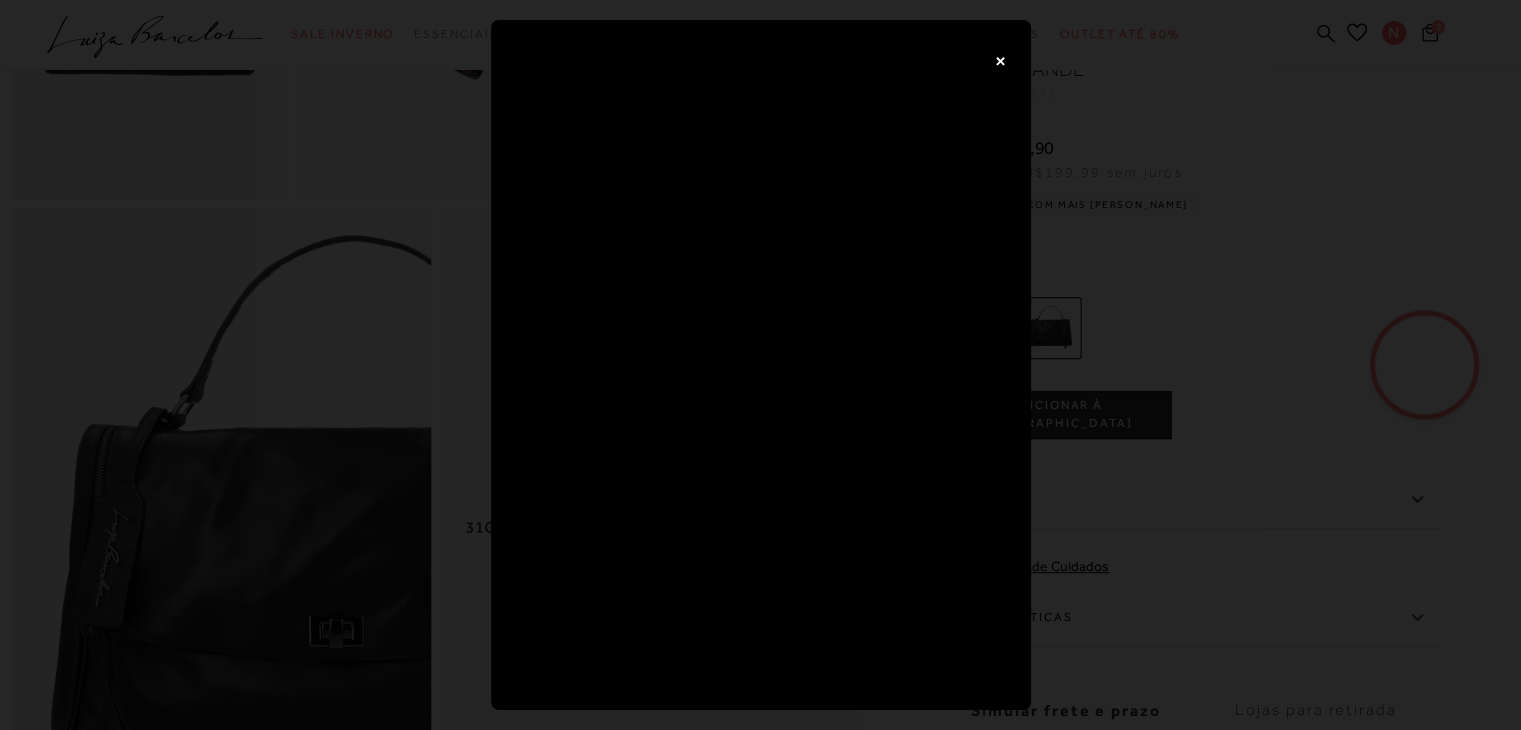 click on "×" at bounding box center (1001, 60) 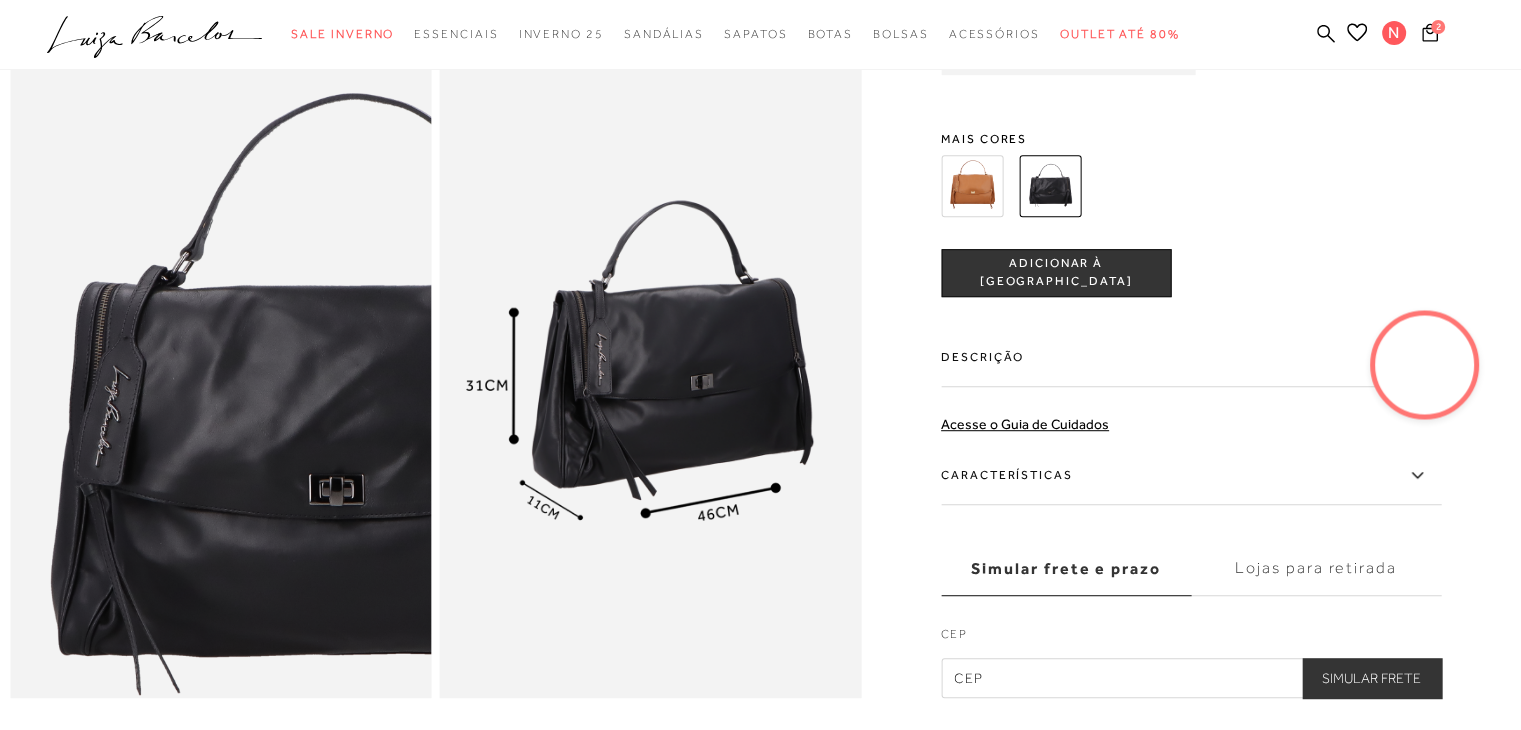 scroll, scrollTop: 900, scrollLeft: 0, axis: vertical 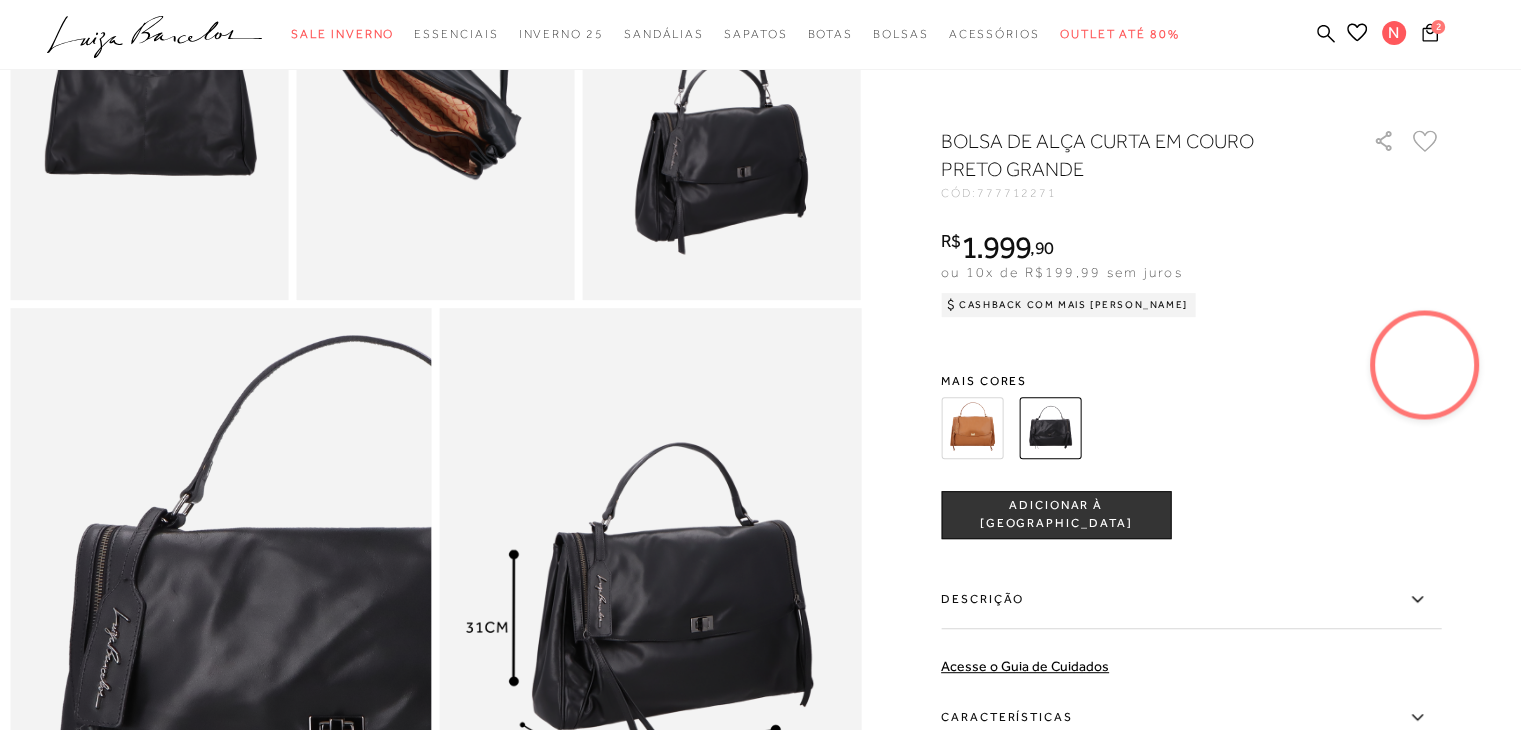click at bounding box center (972, 428) 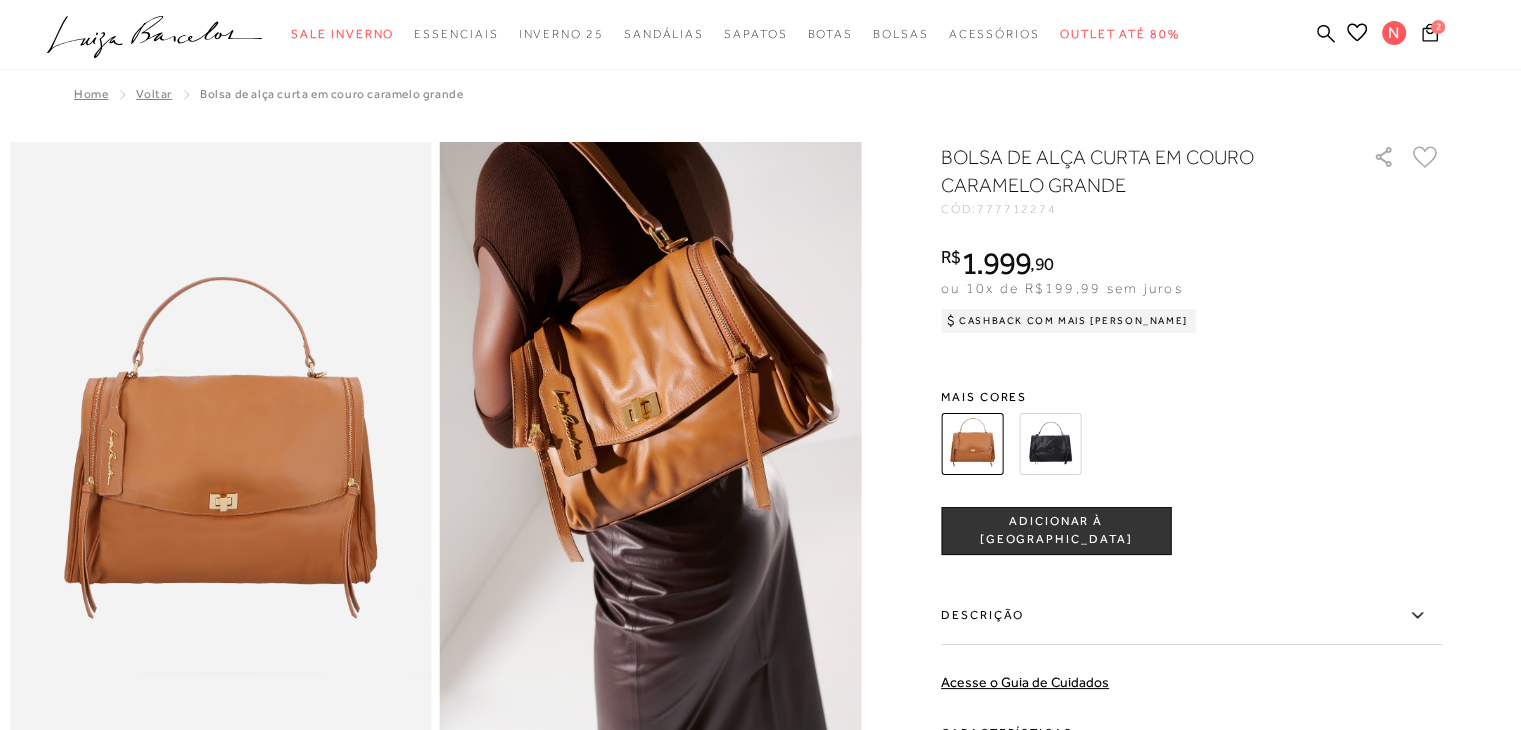 scroll, scrollTop: 0, scrollLeft: 0, axis: both 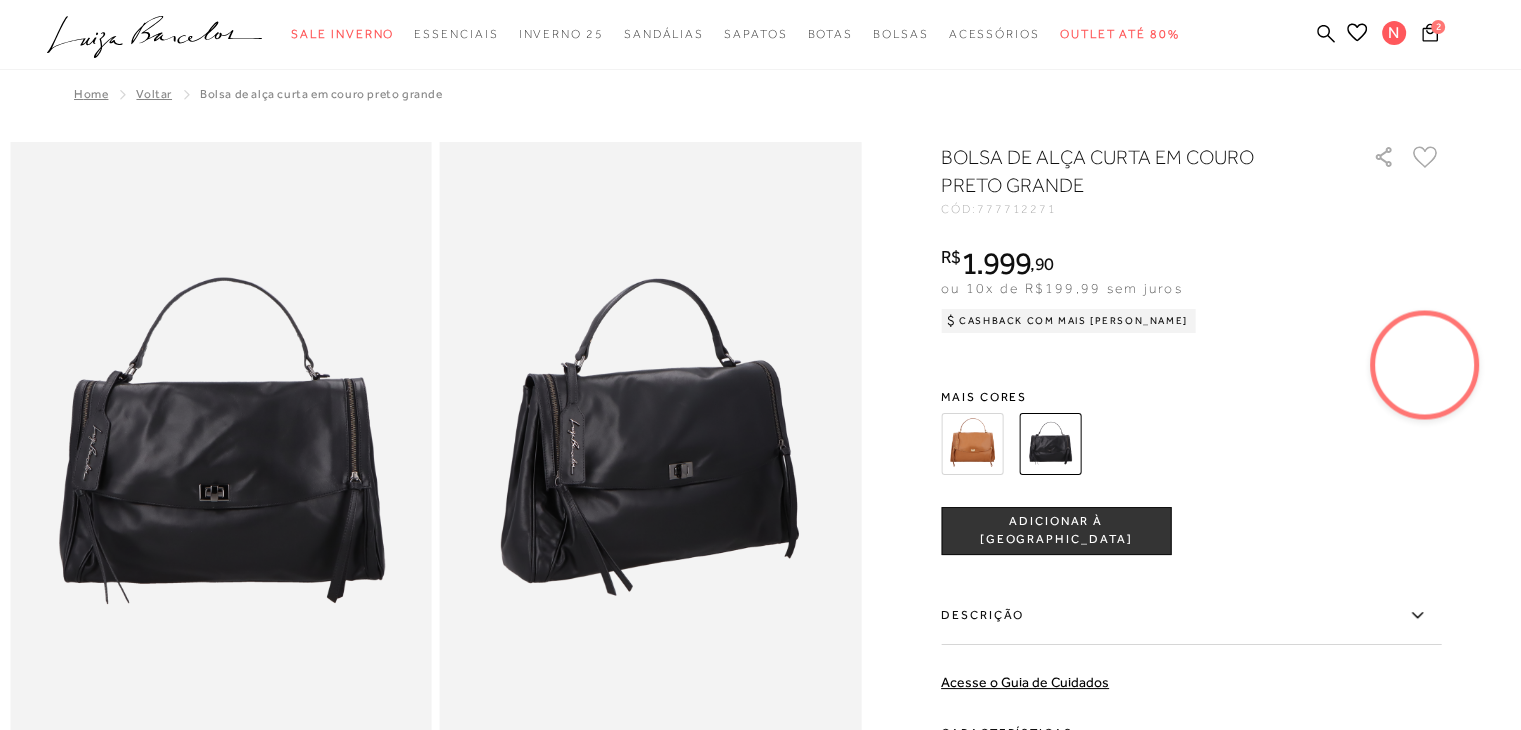 click on "ADICIONAR À [GEOGRAPHIC_DATA]" at bounding box center (1056, 531) 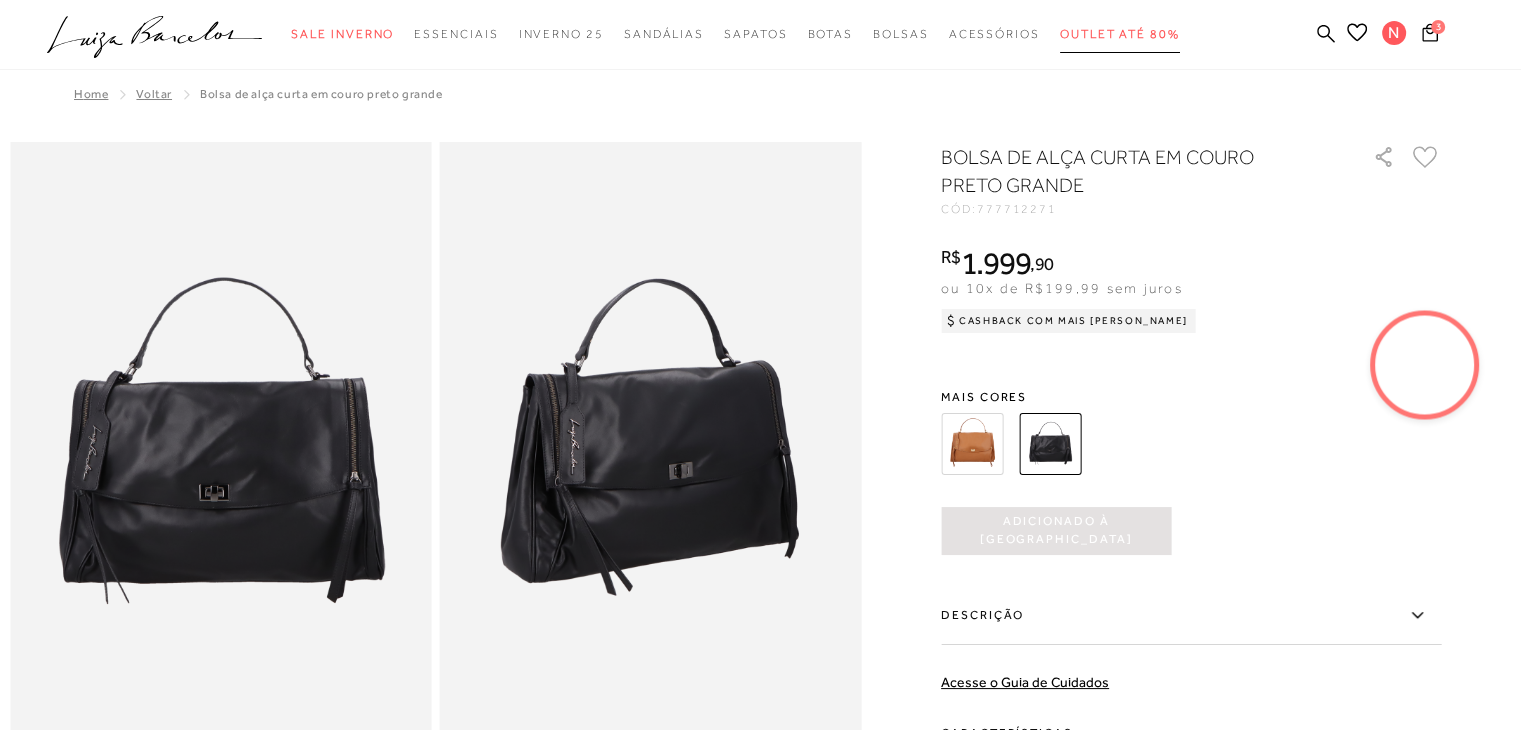 scroll, scrollTop: 0, scrollLeft: 0, axis: both 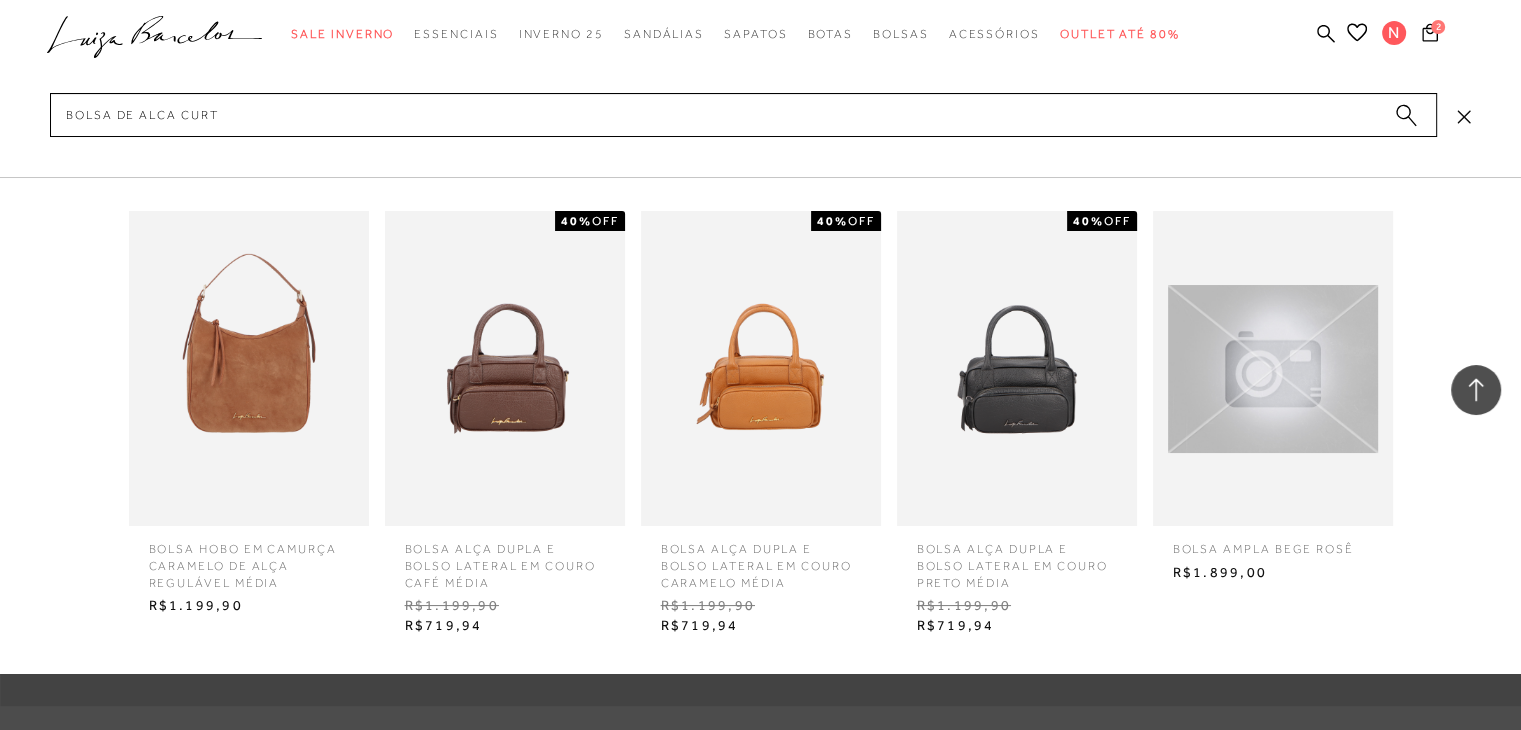 type on "bolsa de alca curta" 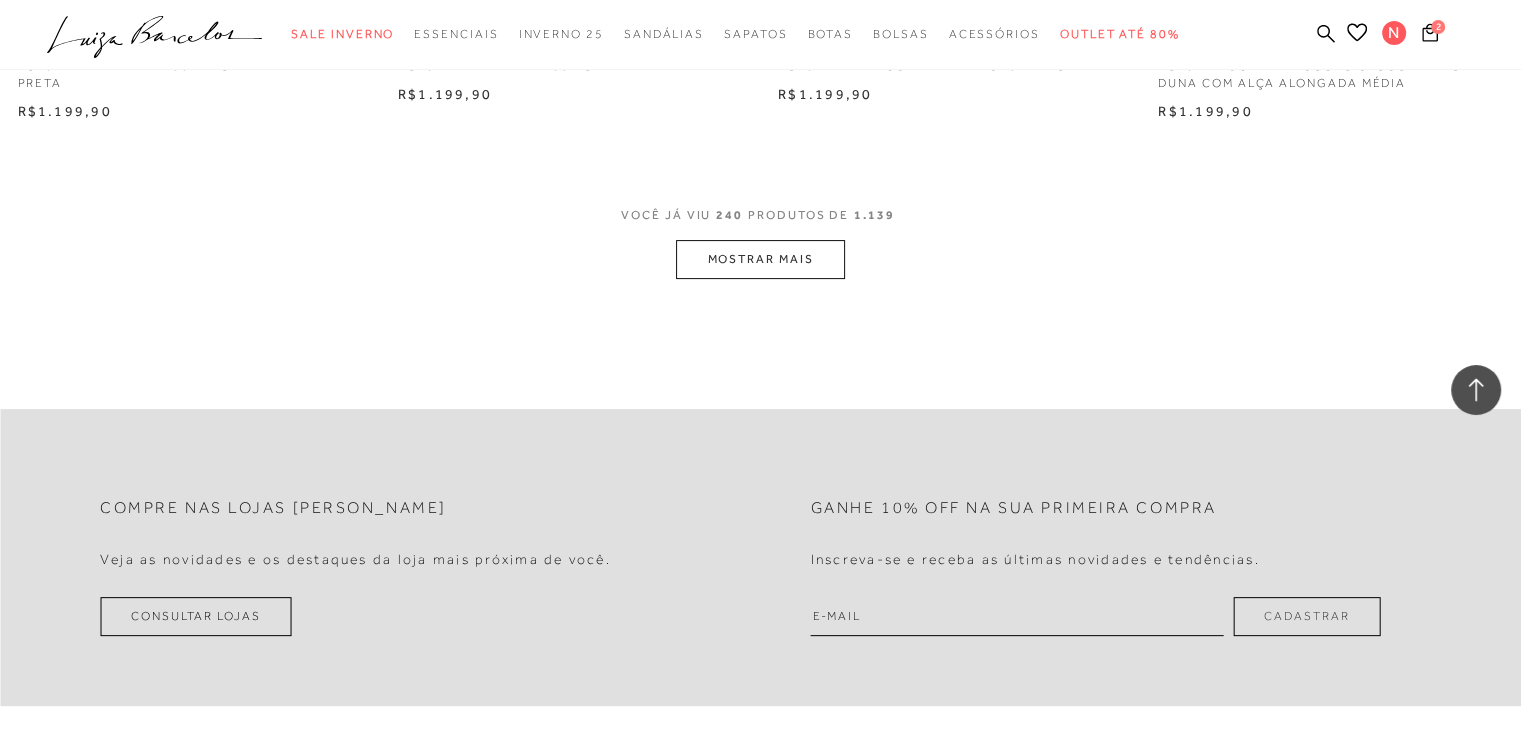 type 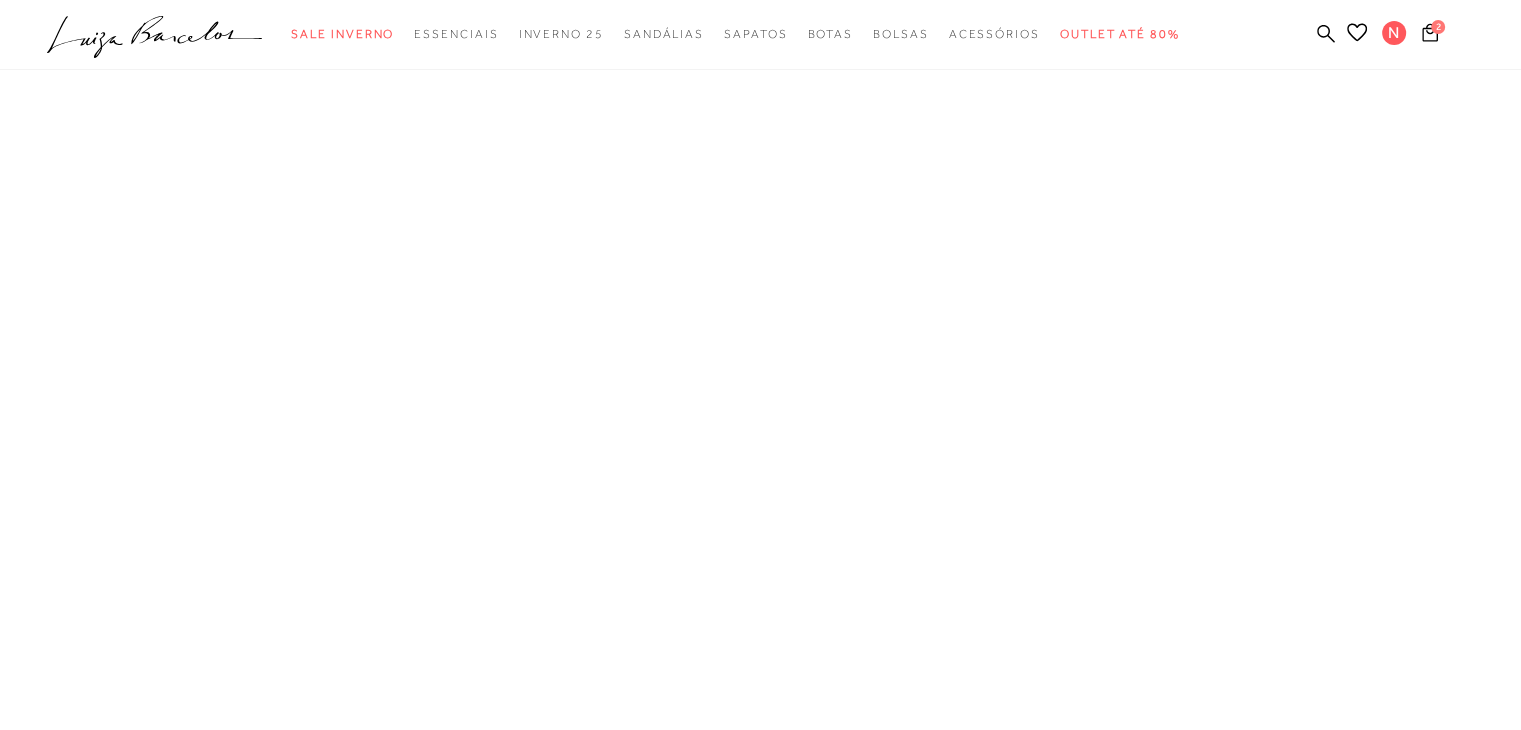 scroll, scrollTop: 0, scrollLeft: 0, axis: both 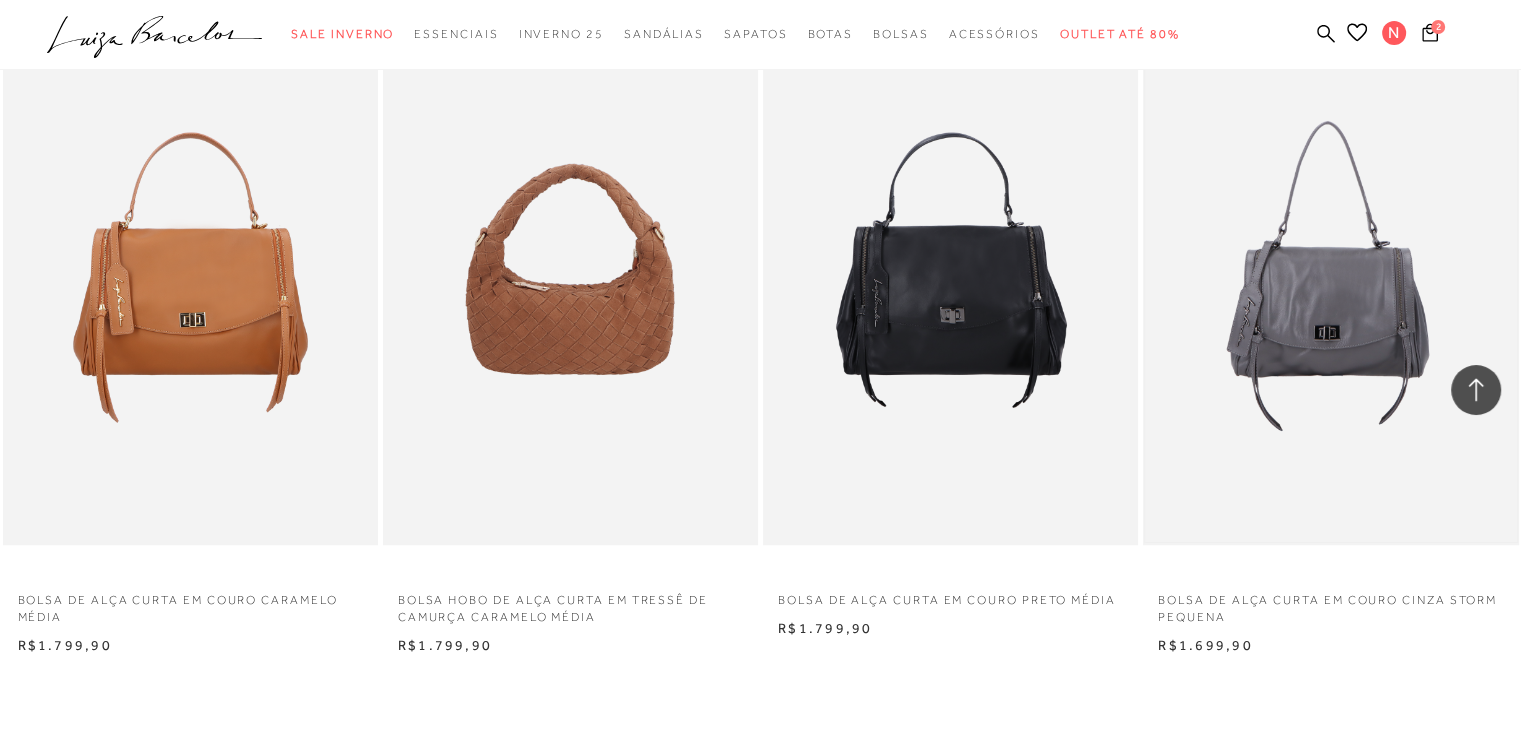 click at bounding box center (1330, 263) 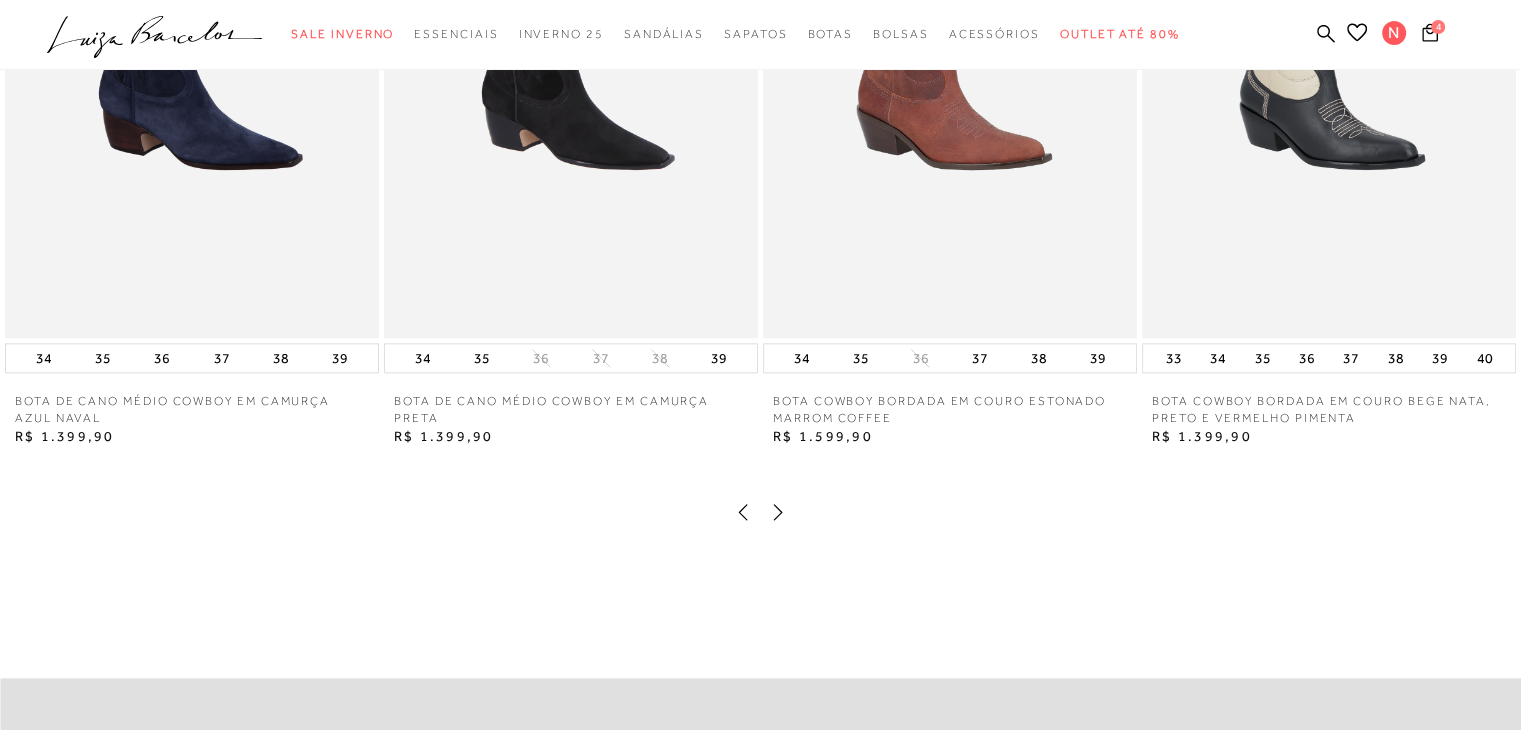 scroll, scrollTop: 1900, scrollLeft: 0, axis: vertical 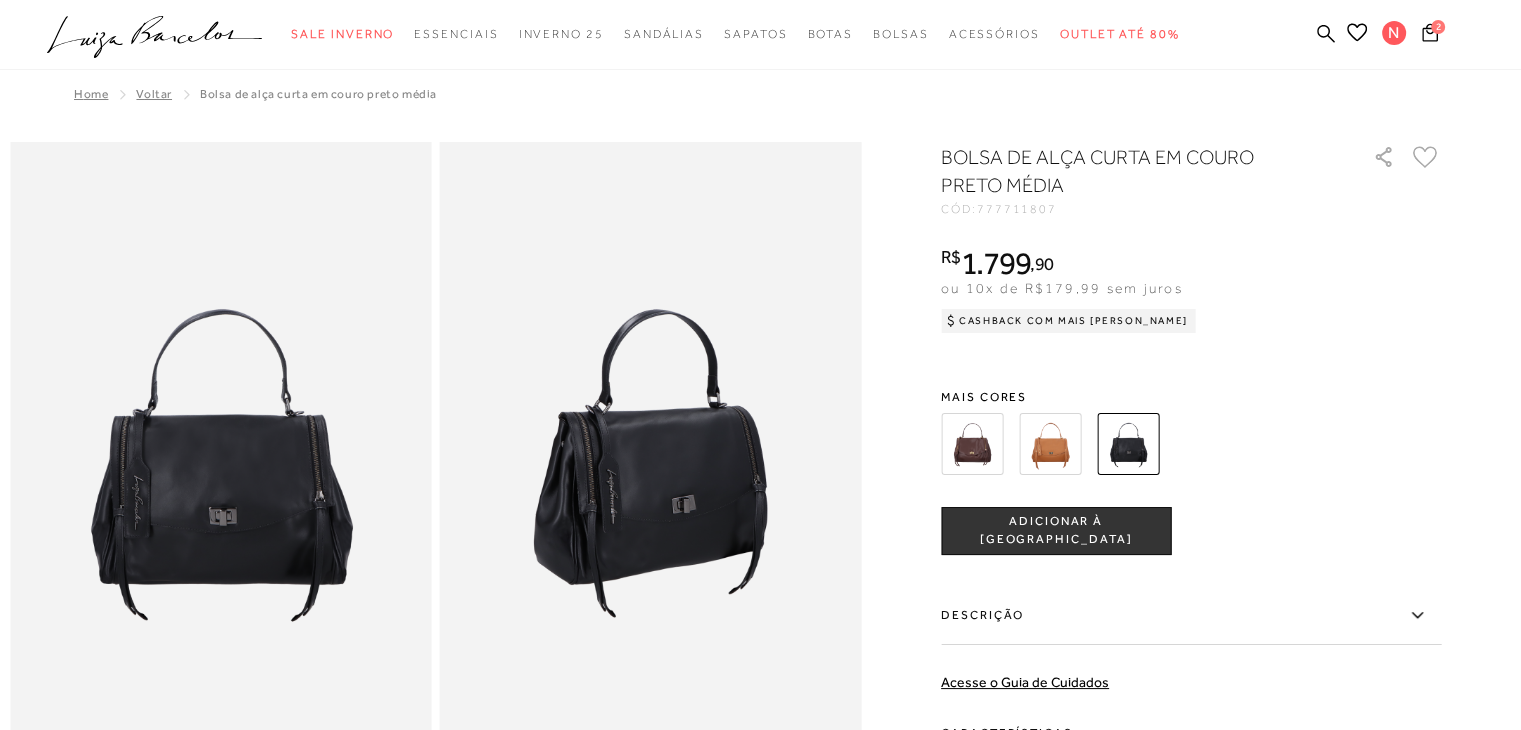 click at bounding box center (1050, 444) 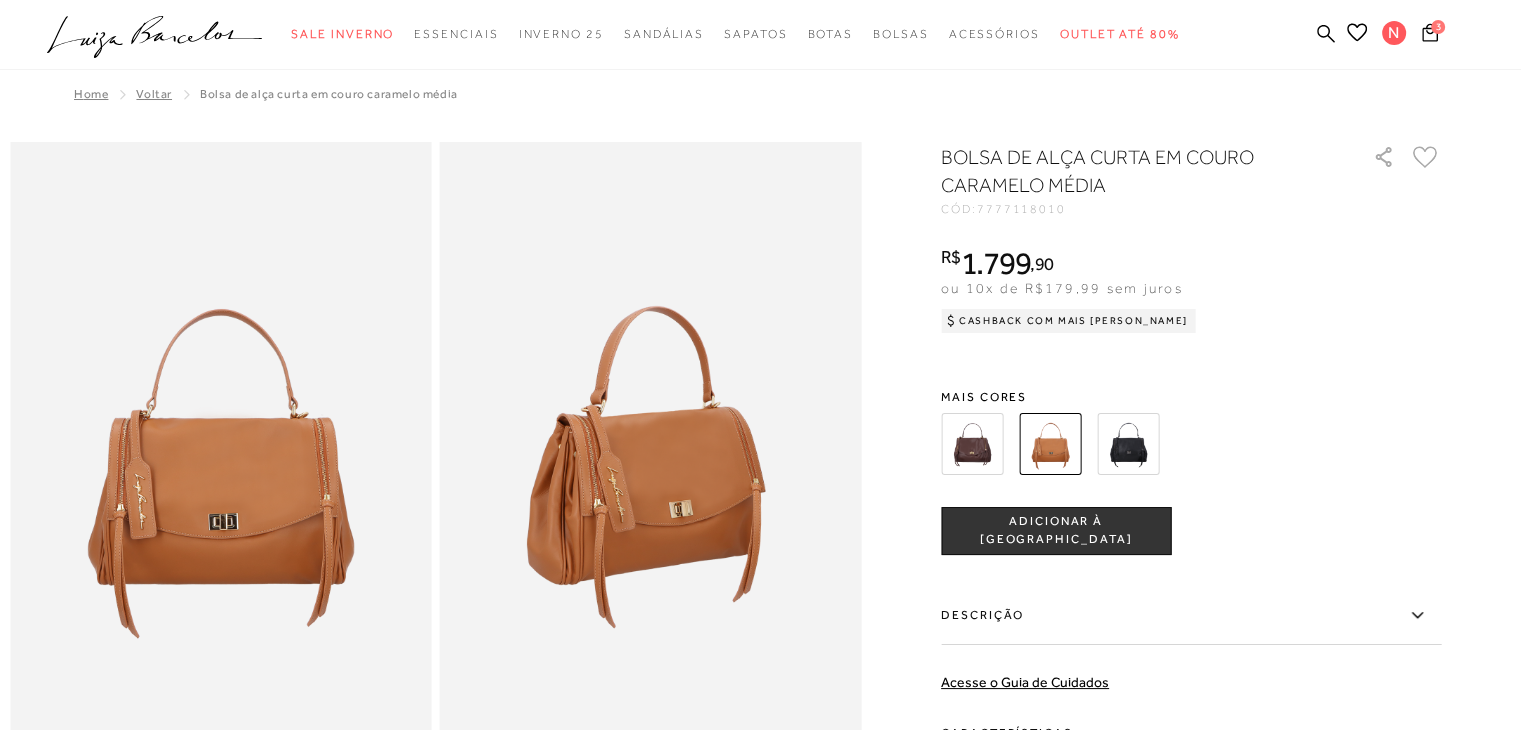 click at bounding box center (972, 444) 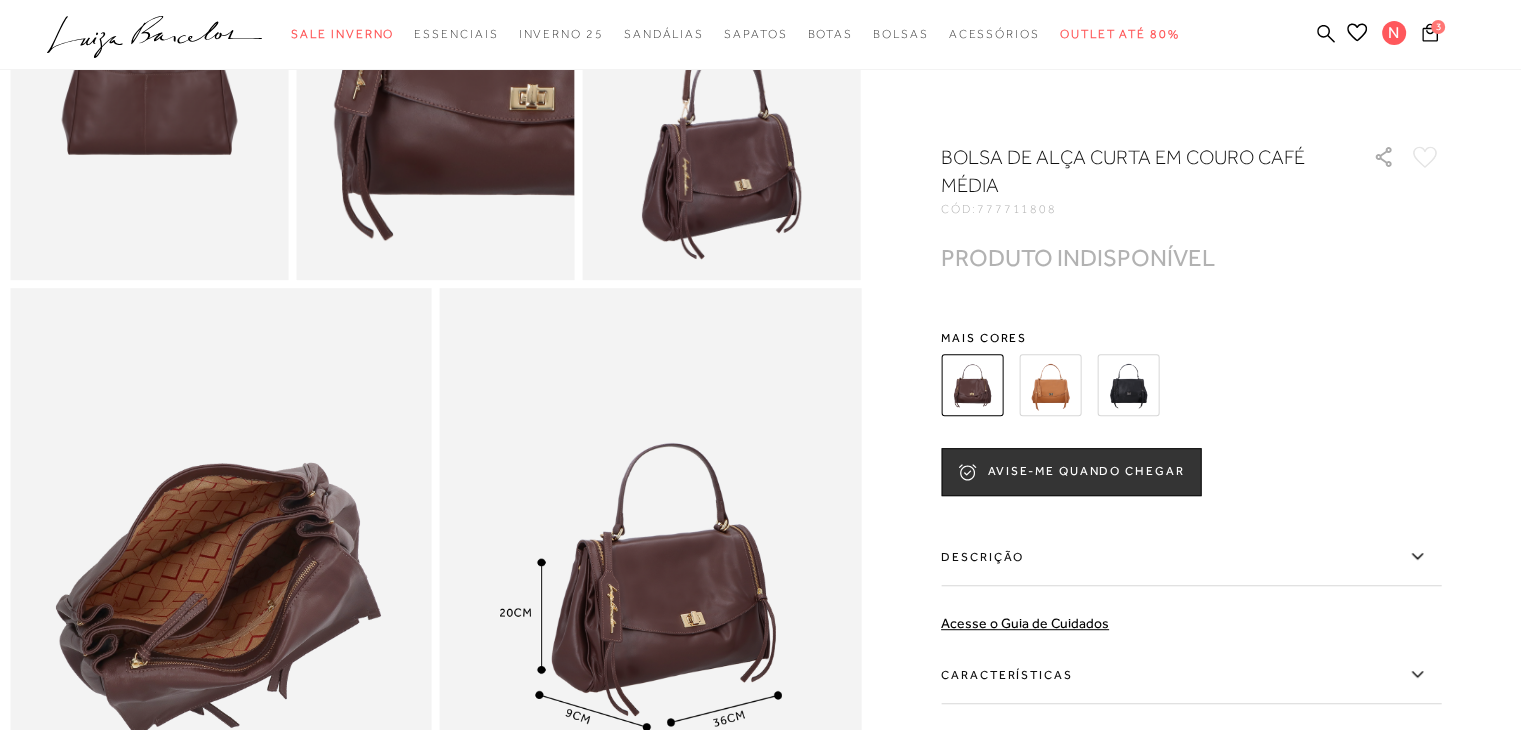 scroll, scrollTop: 500, scrollLeft: 0, axis: vertical 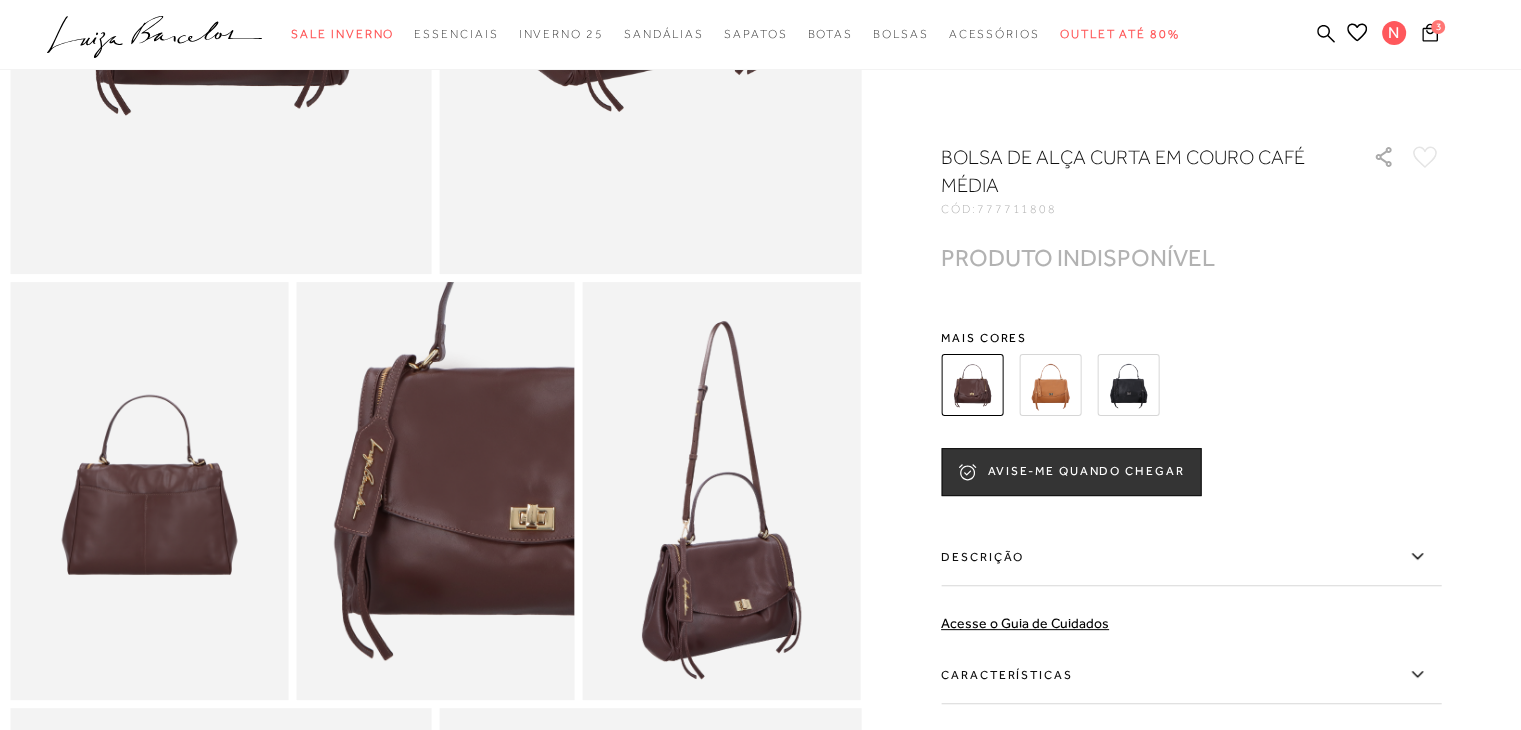 click at bounding box center (1128, 385) 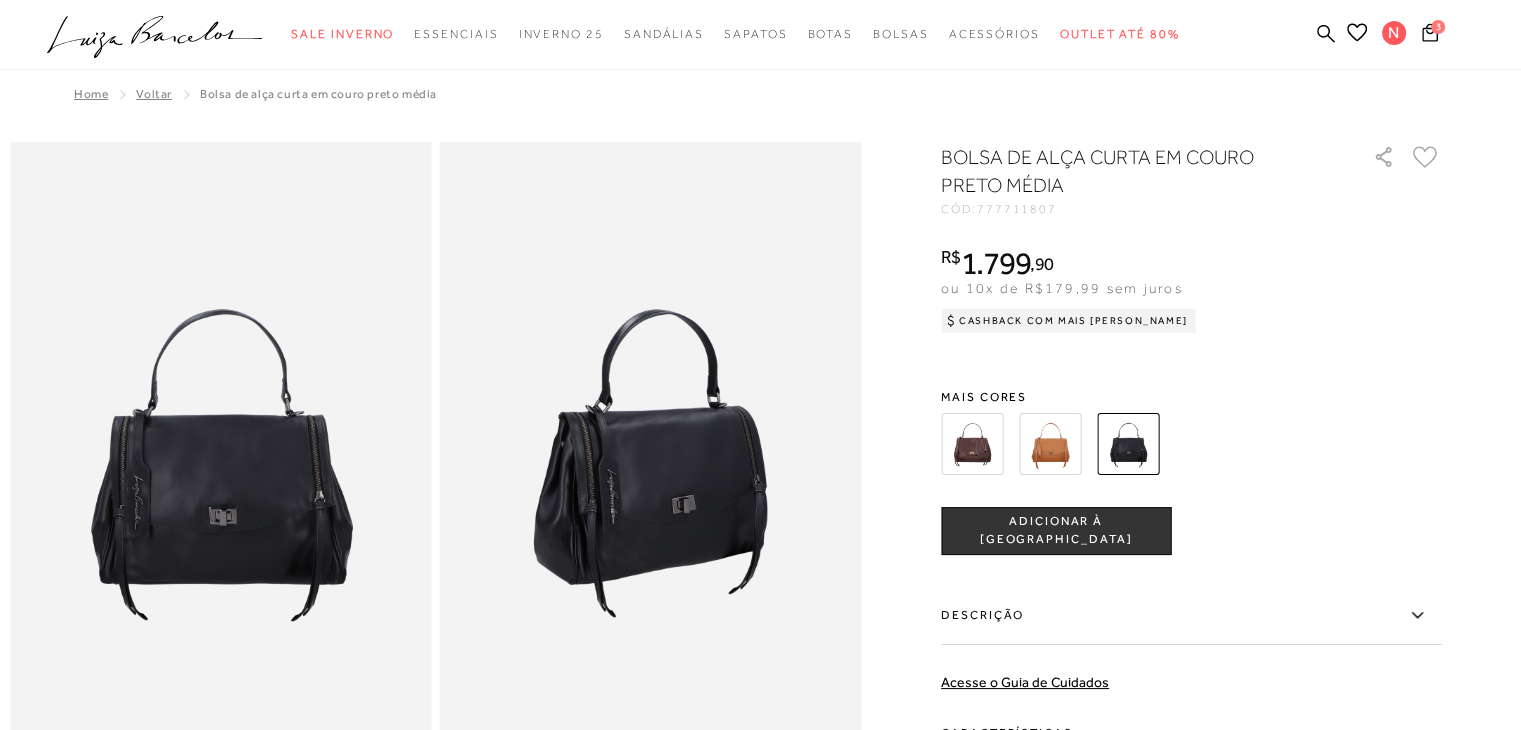 scroll, scrollTop: 0, scrollLeft: 0, axis: both 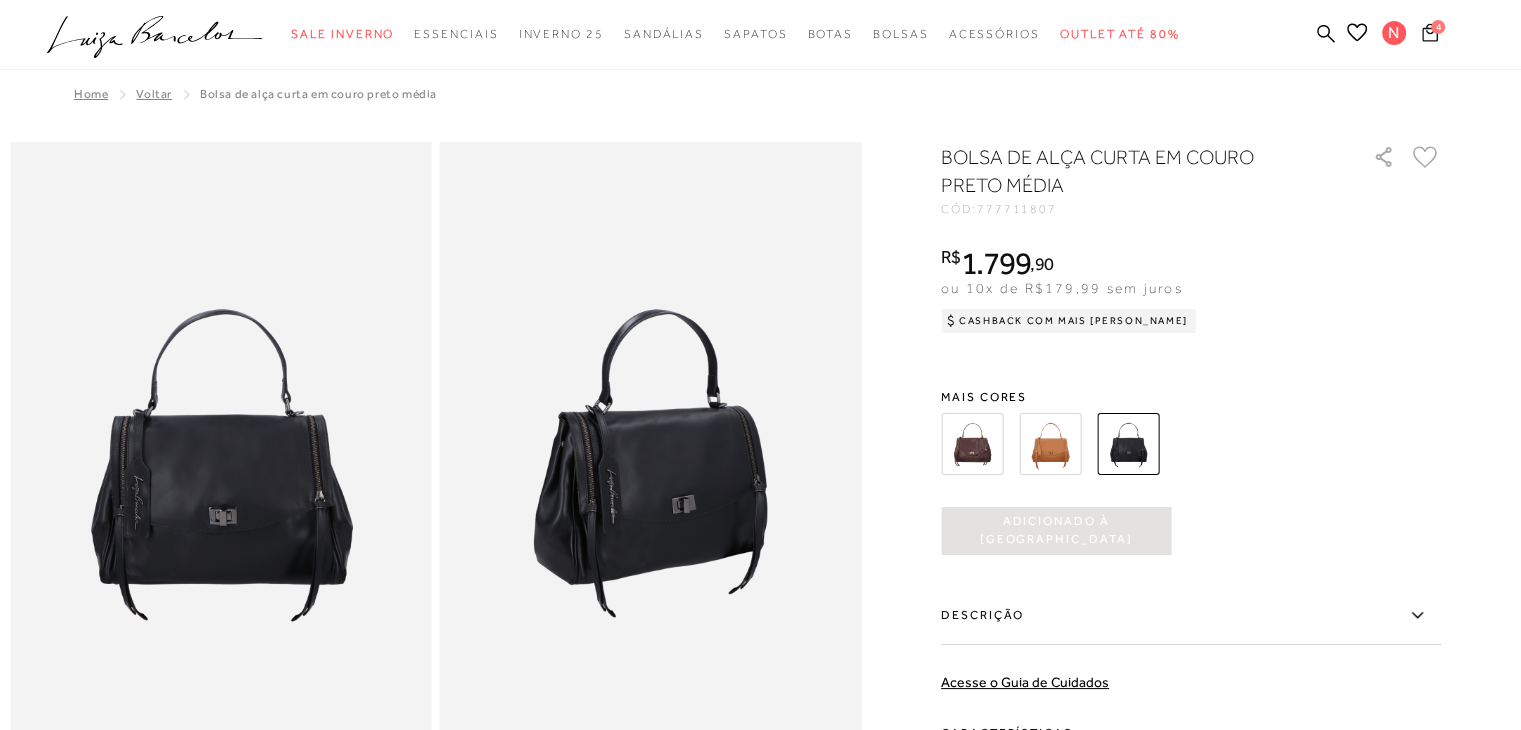 click 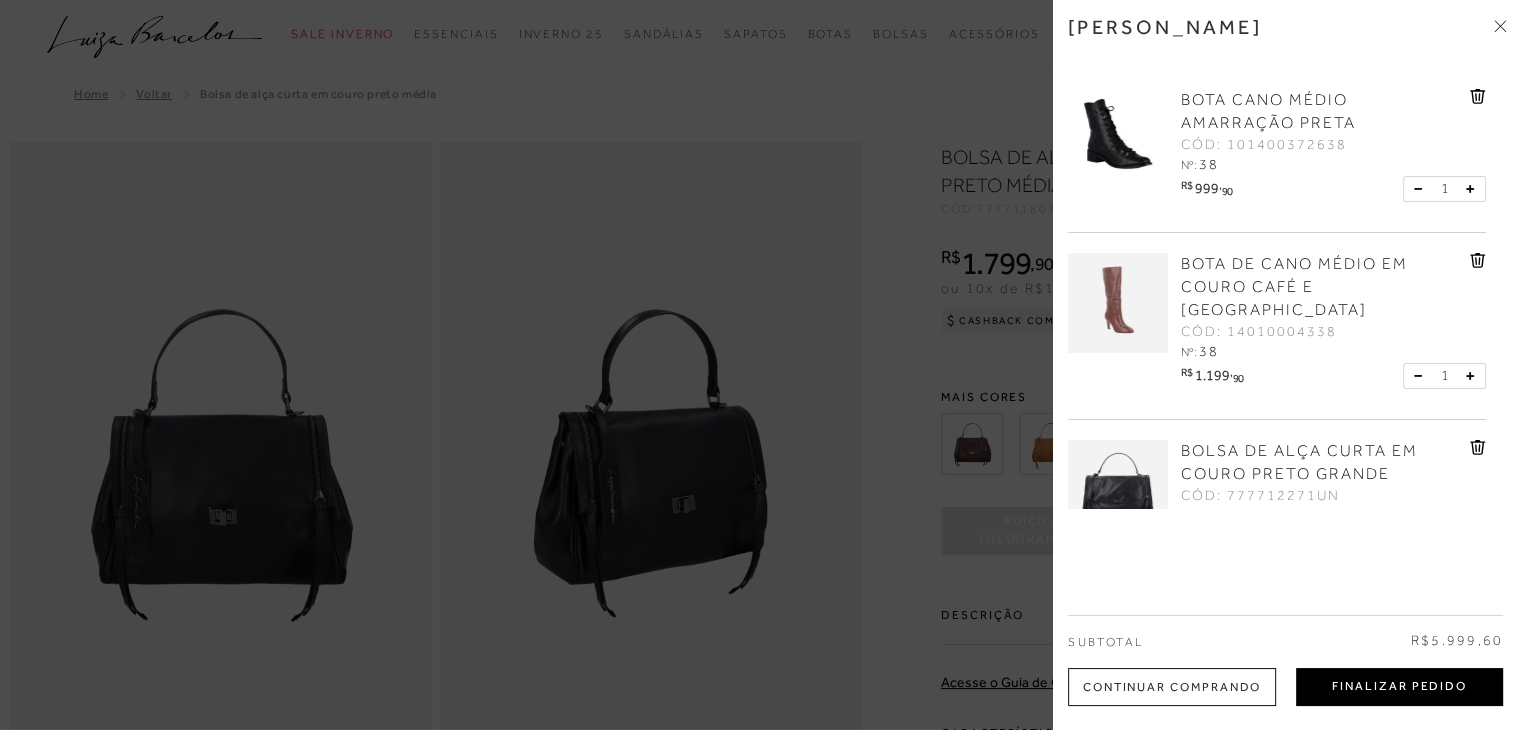 click on "Finalizar Pedido" at bounding box center (1399, 687) 